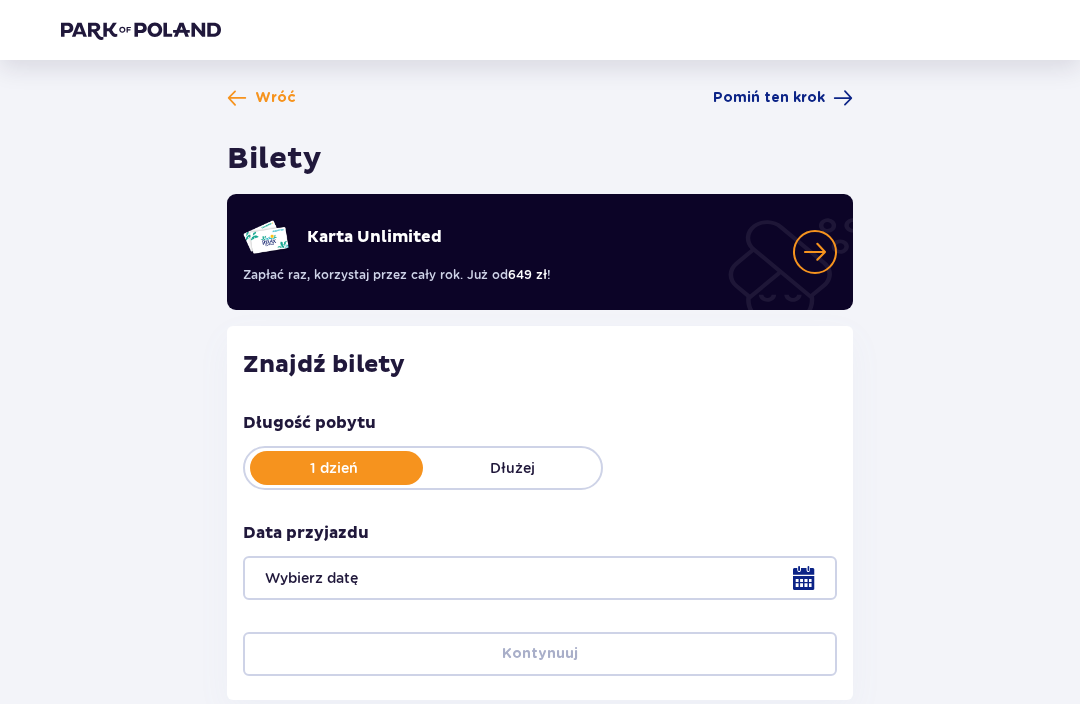 scroll, scrollTop: 0, scrollLeft: 0, axis: both 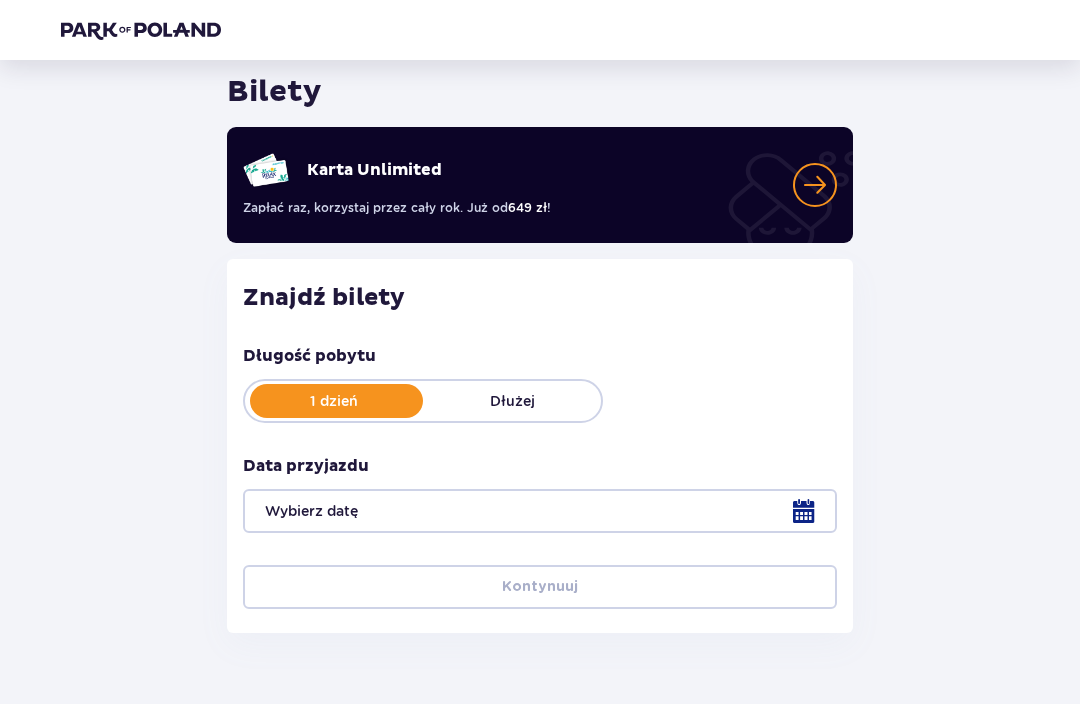 click on "Dłużej" at bounding box center (512, 402) 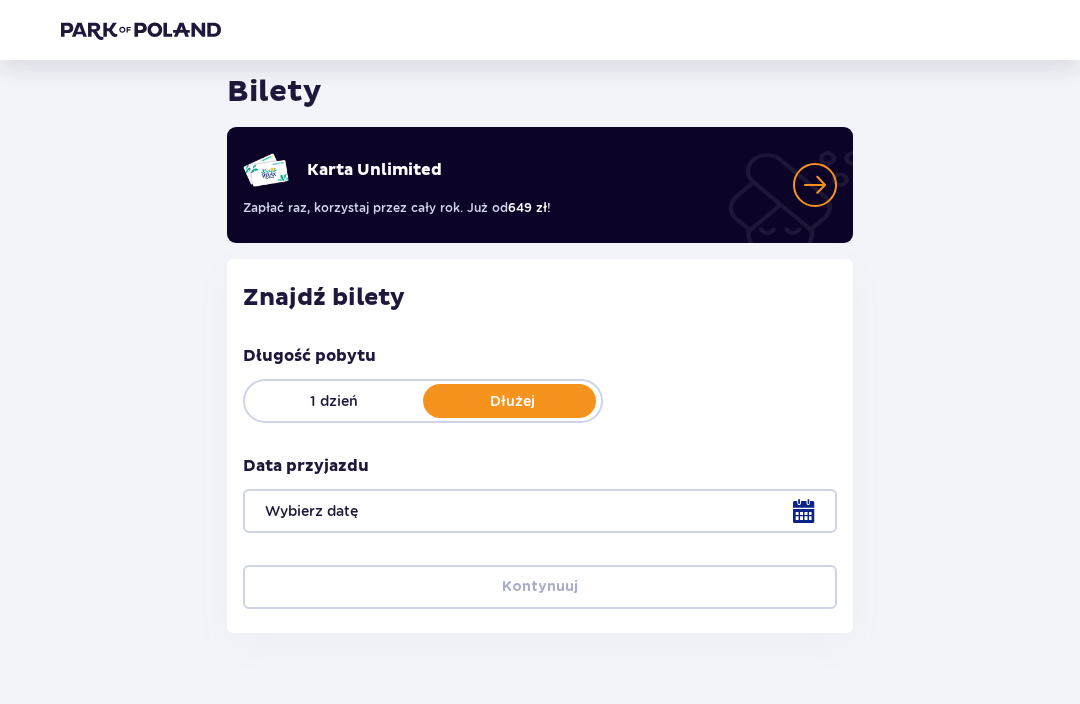 scroll, scrollTop: 66, scrollLeft: 0, axis: vertical 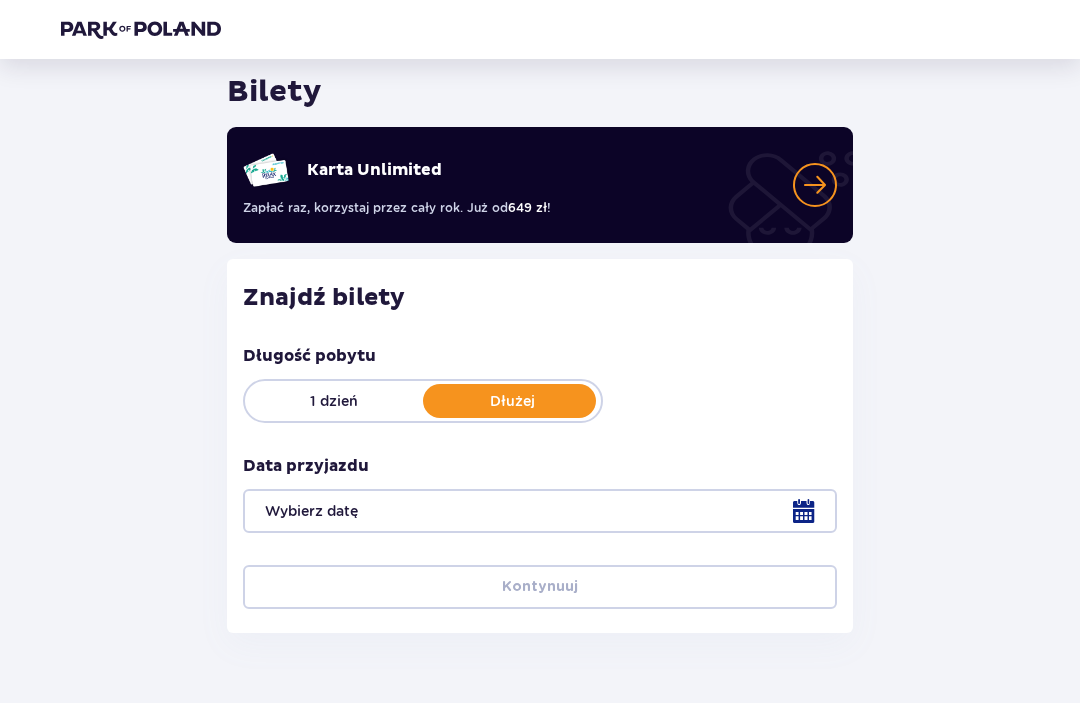 click on "1 dzień" at bounding box center [334, 402] 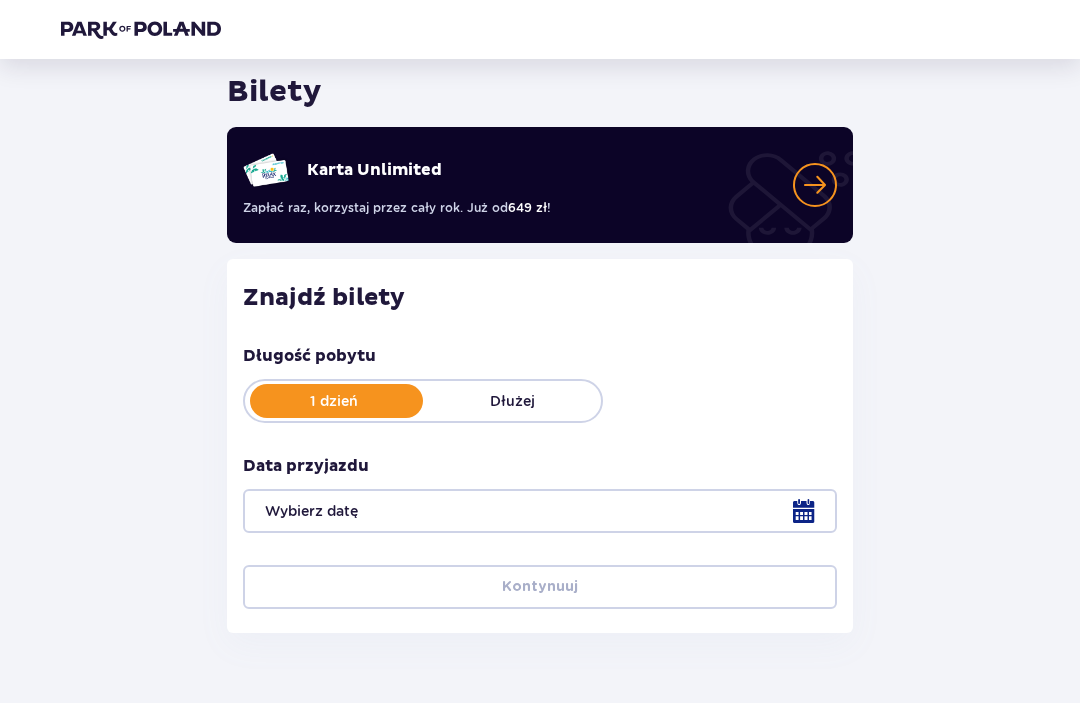 click at bounding box center [540, 512] 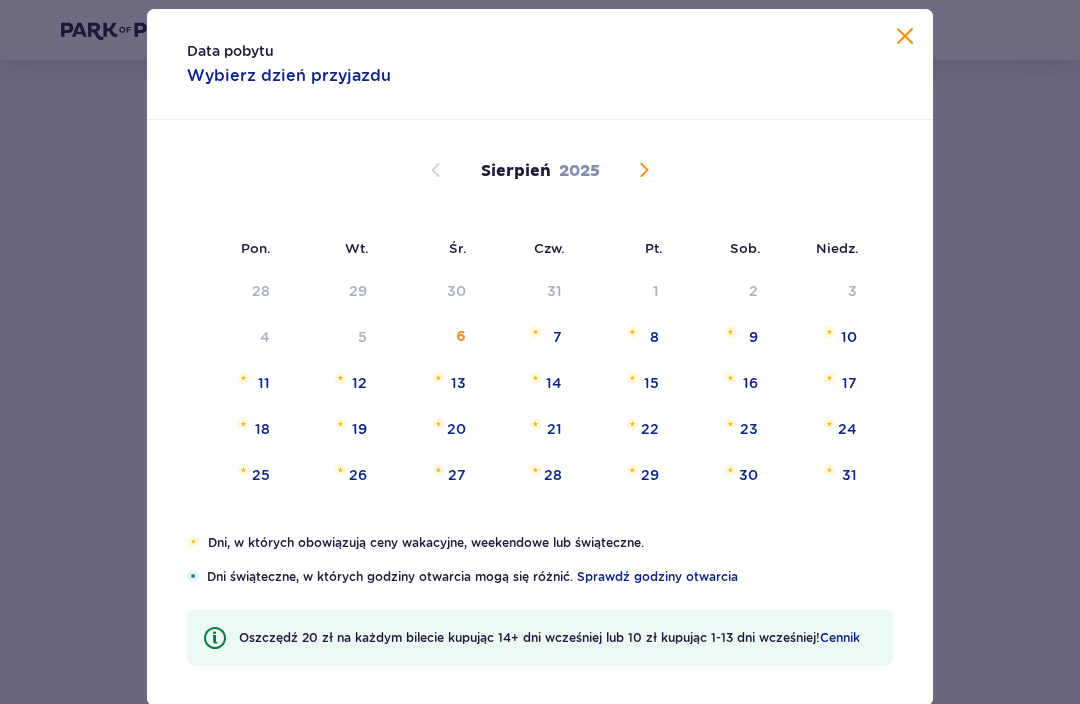 click on "18" at bounding box center [262, 429] 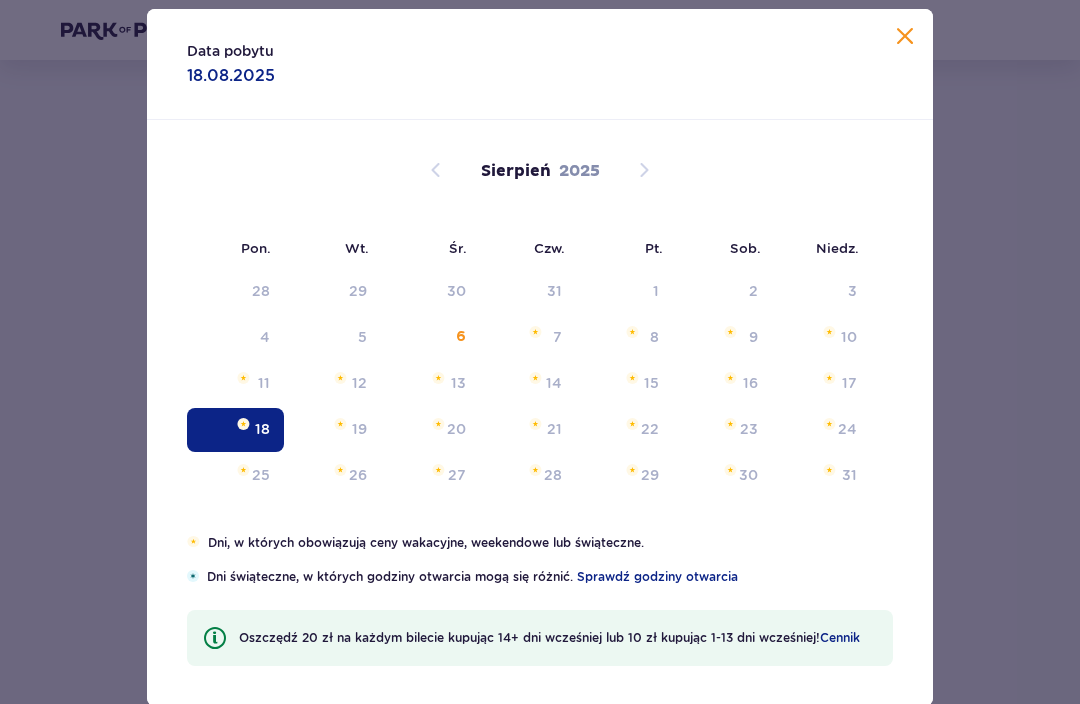 type on "18.08.25" 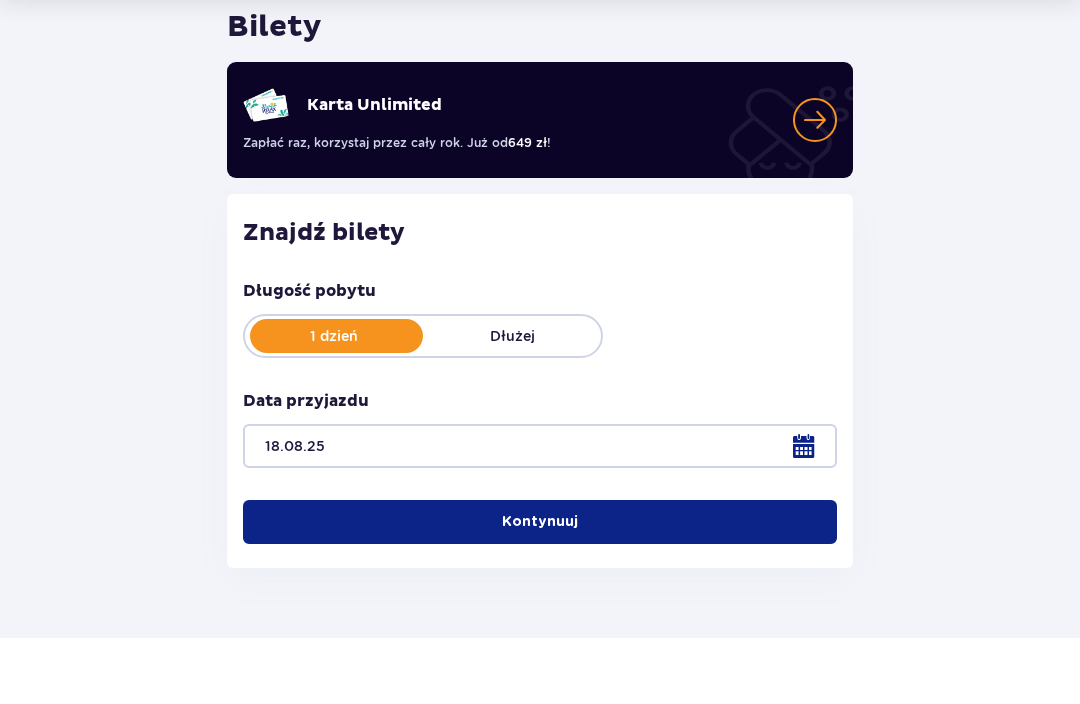 click on "Kontynuuj" at bounding box center (540, 588) 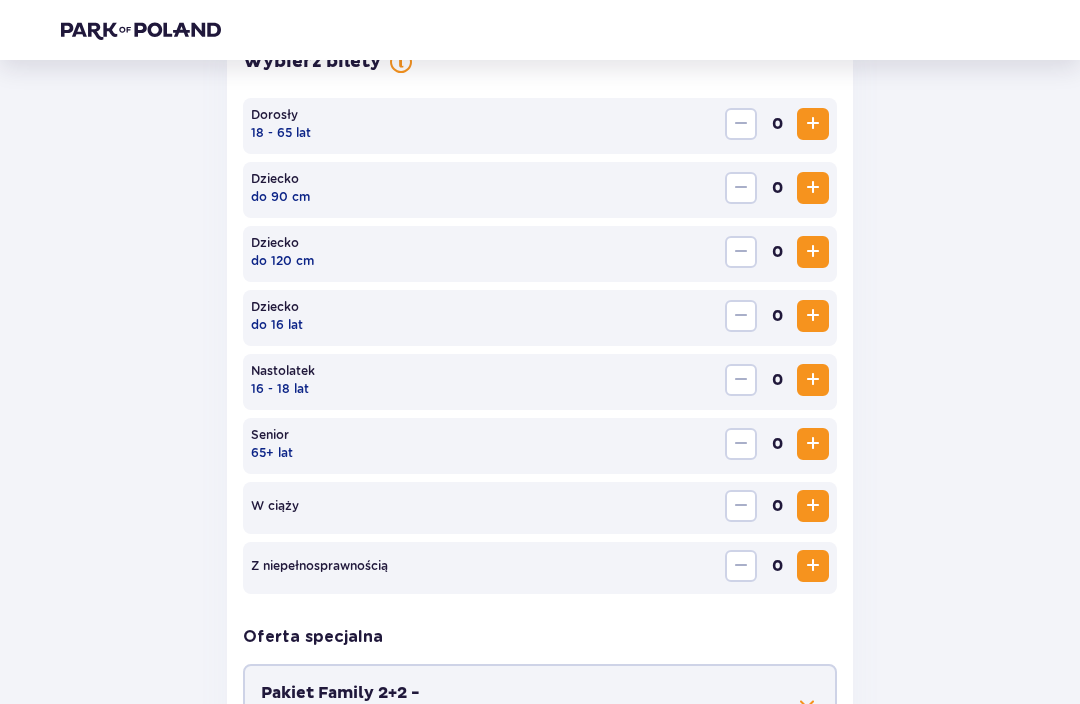 scroll, scrollTop: 616, scrollLeft: 0, axis: vertical 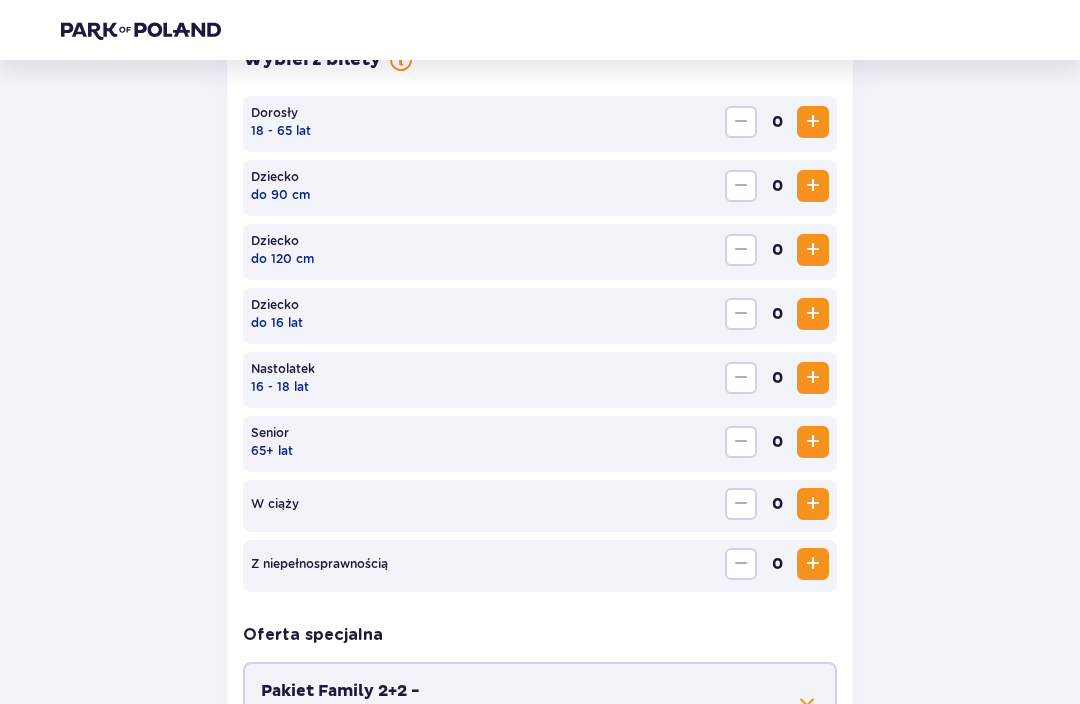 click at bounding box center [813, 122] 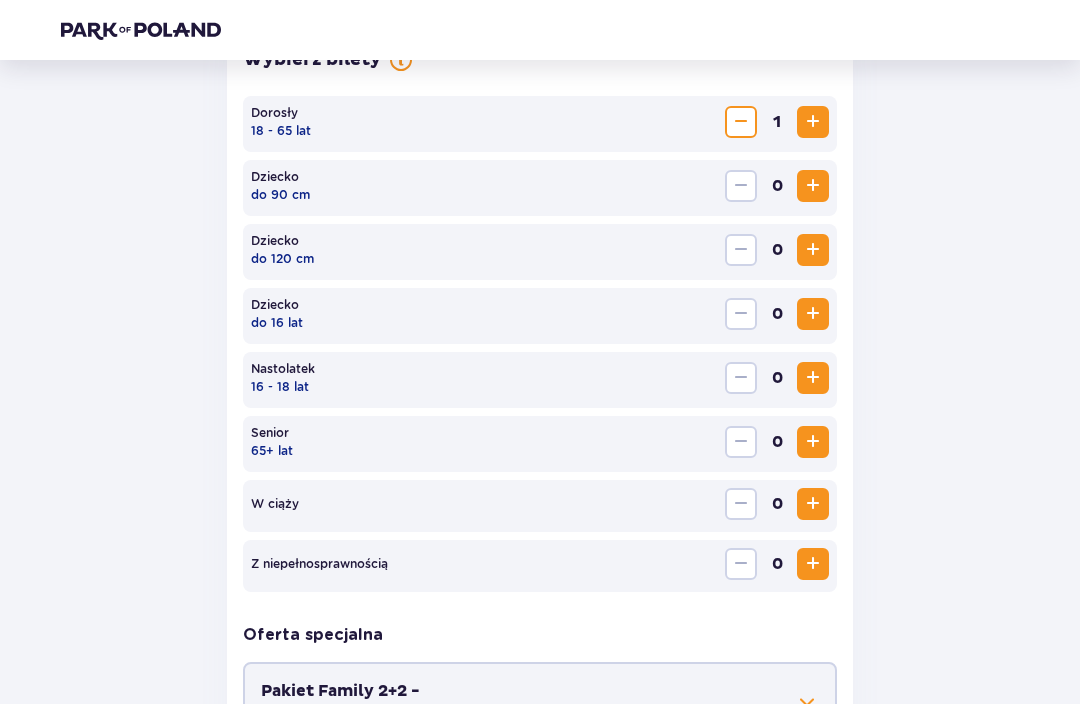 click at bounding box center [813, 122] 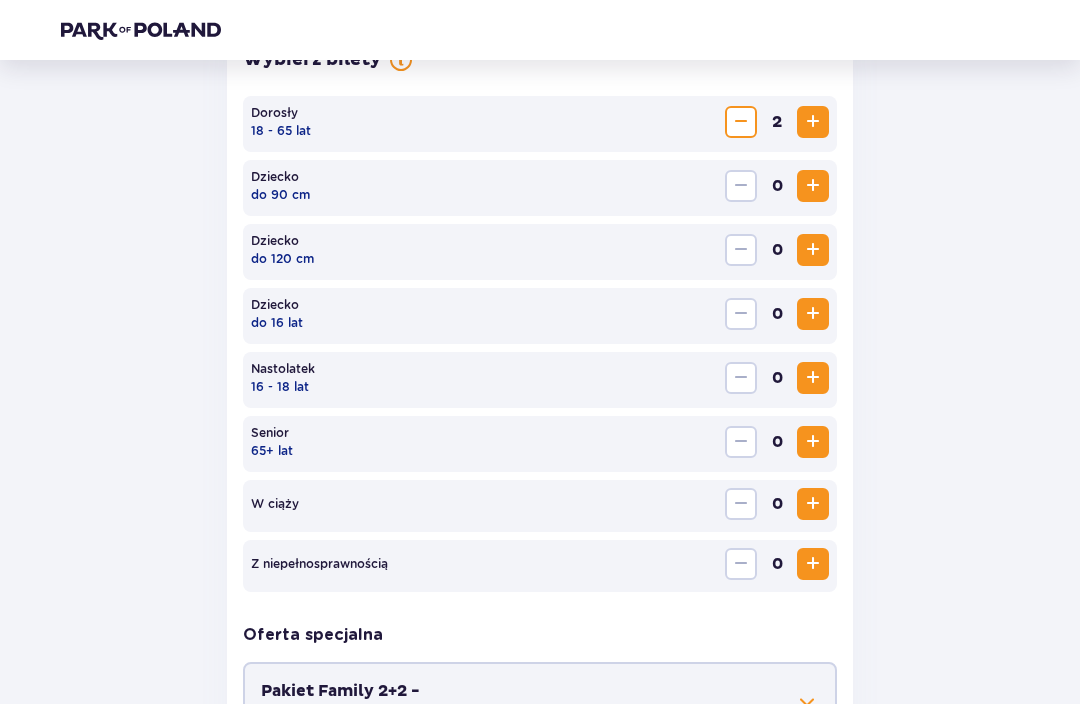 click at bounding box center [813, 314] 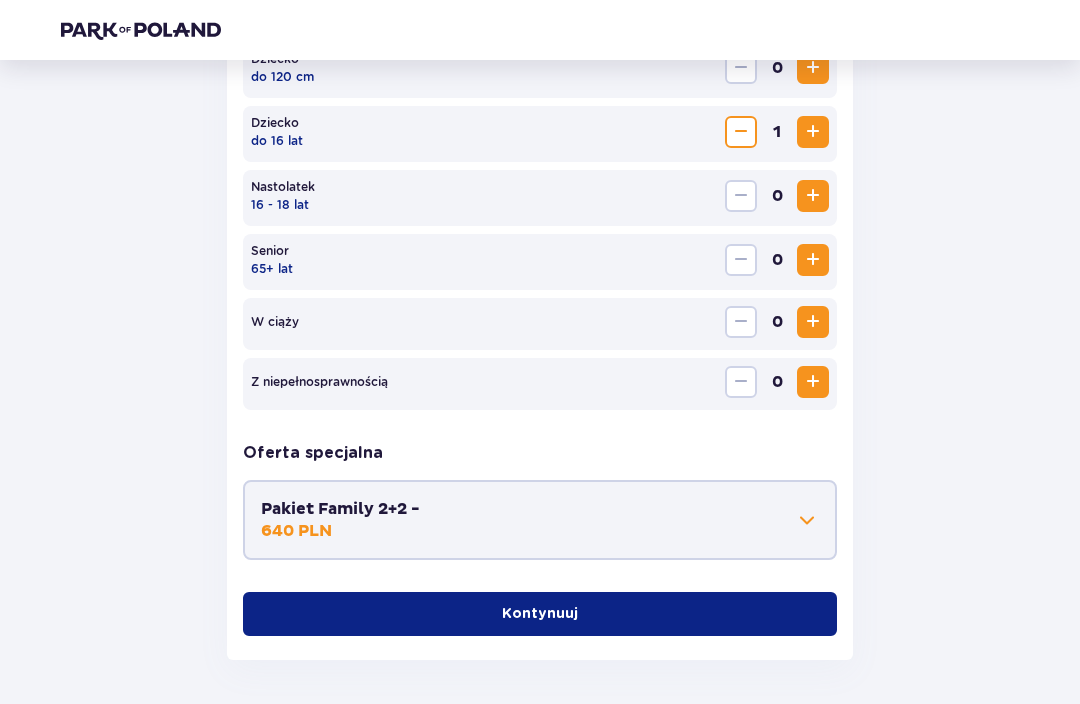 click on "Kontynuuj" at bounding box center [540, 615] 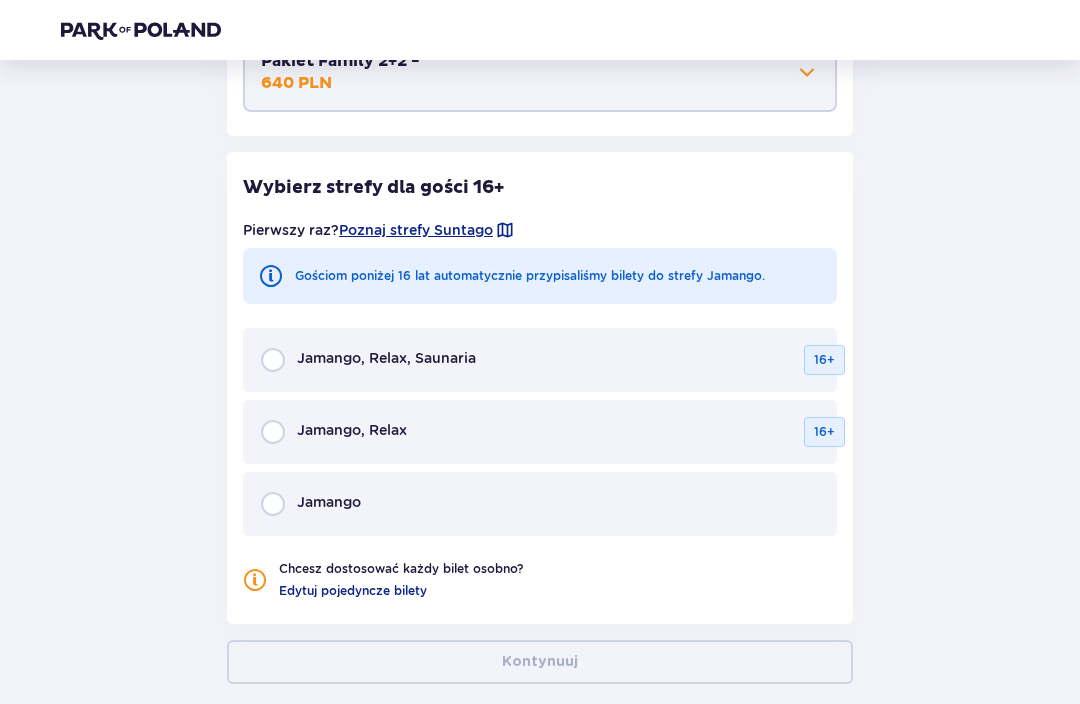 scroll, scrollTop: 1280, scrollLeft: 0, axis: vertical 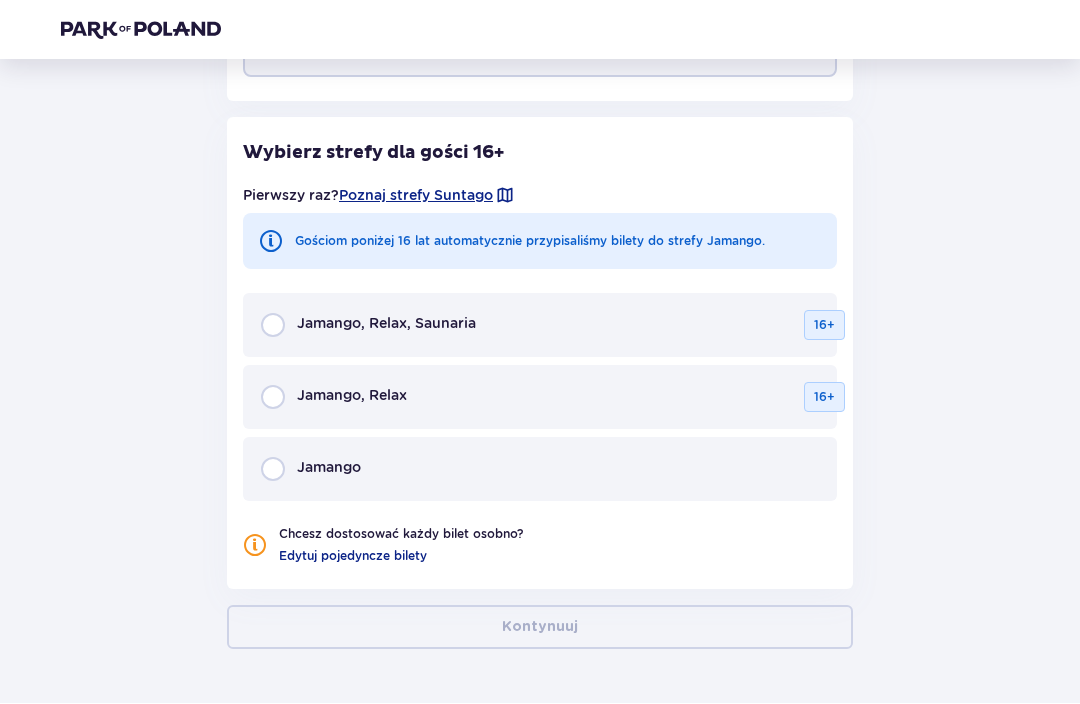 click on "Jamango" at bounding box center [540, 470] 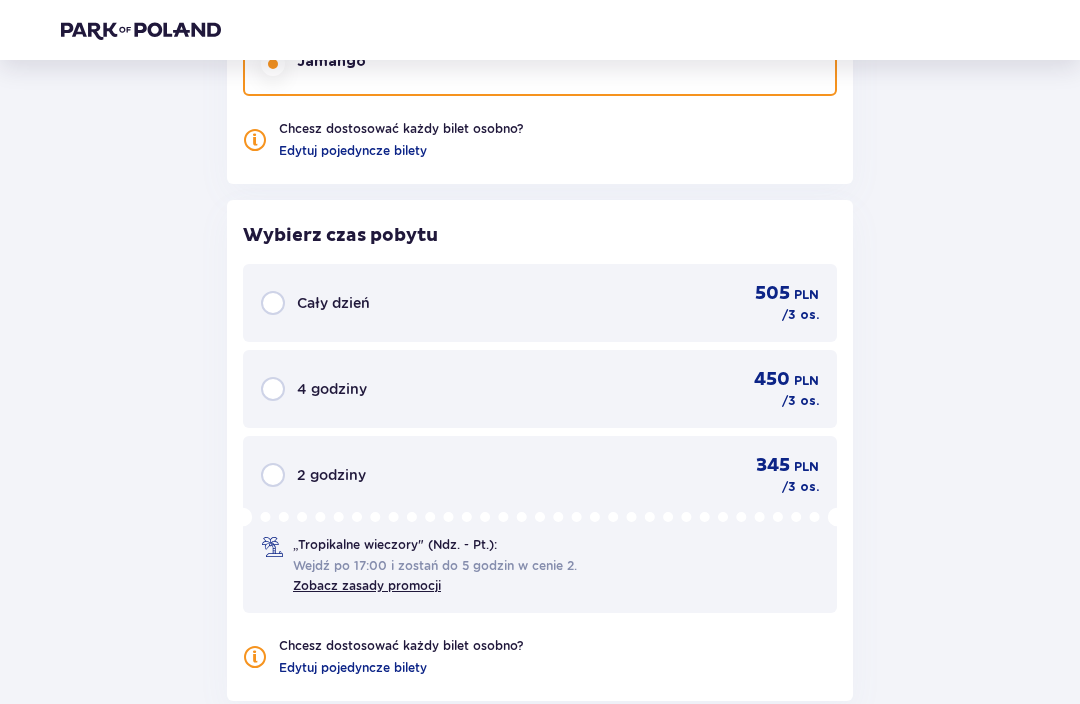 scroll, scrollTop: 1797, scrollLeft: 0, axis: vertical 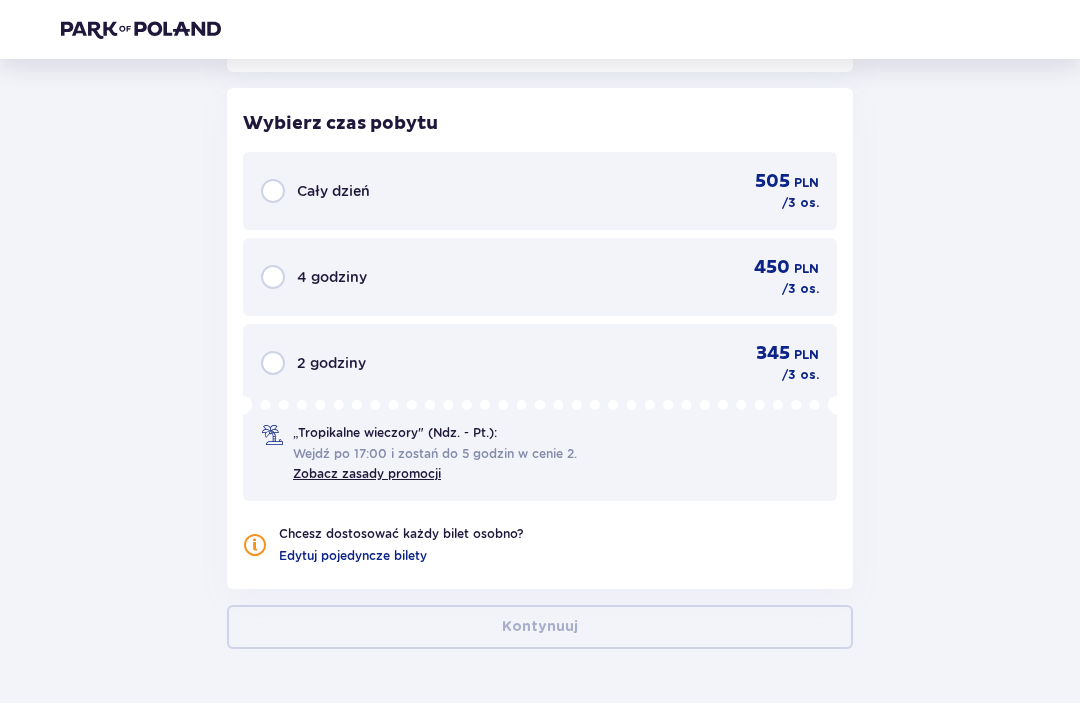 click on "Cały dzień" at bounding box center [333, 192] 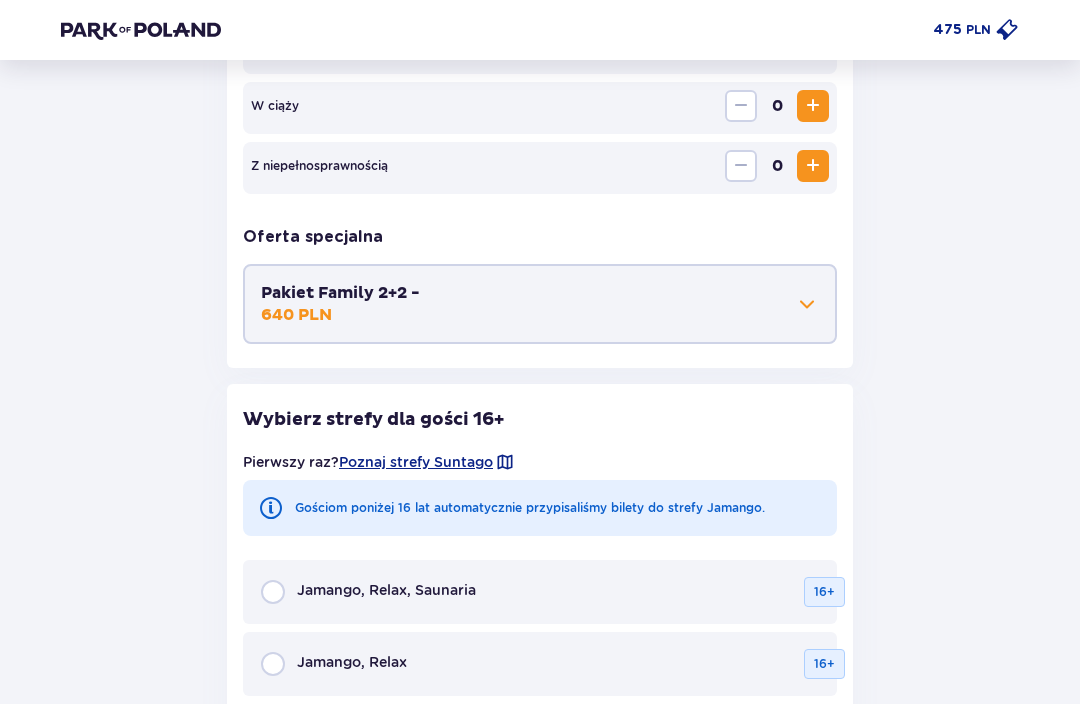 scroll, scrollTop: 1021, scrollLeft: 0, axis: vertical 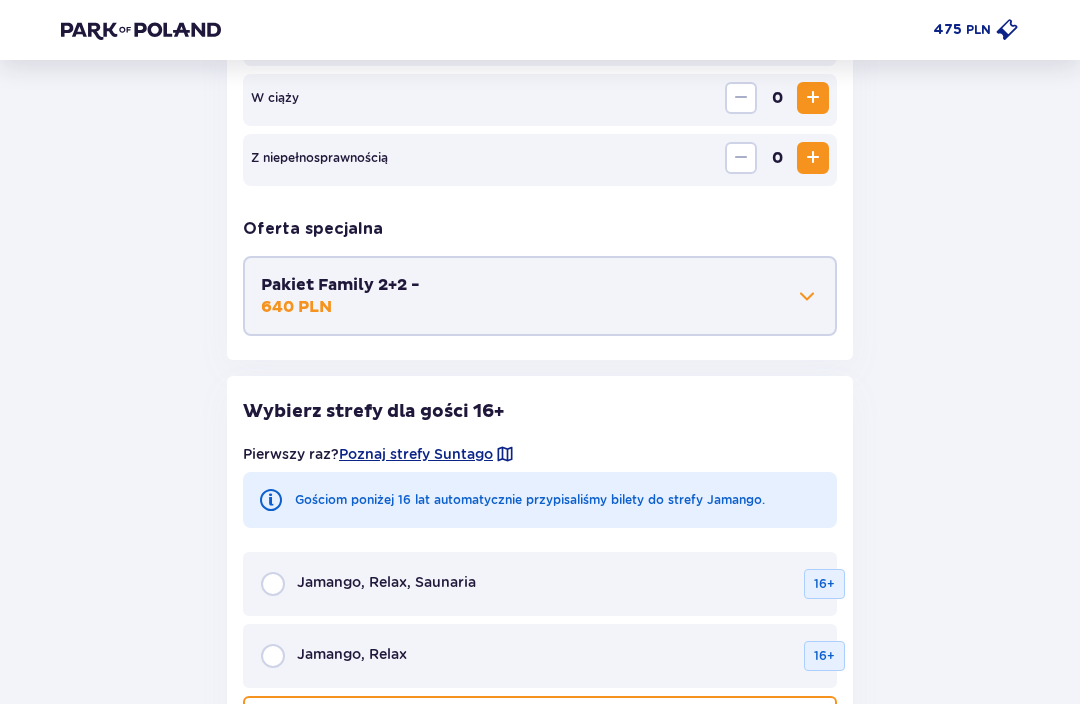 click on "Poznaj strefy Suntago" at bounding box center (416, 455) 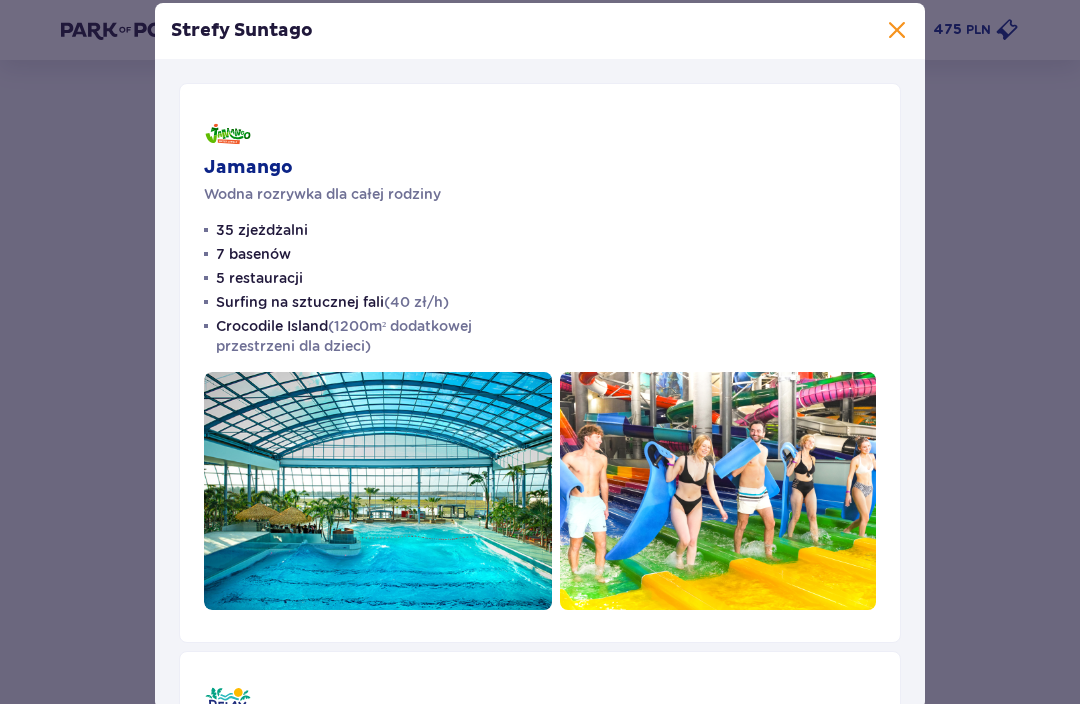 scroll, scrollTop: 1022, scrollLeft: 0, axis: vertical 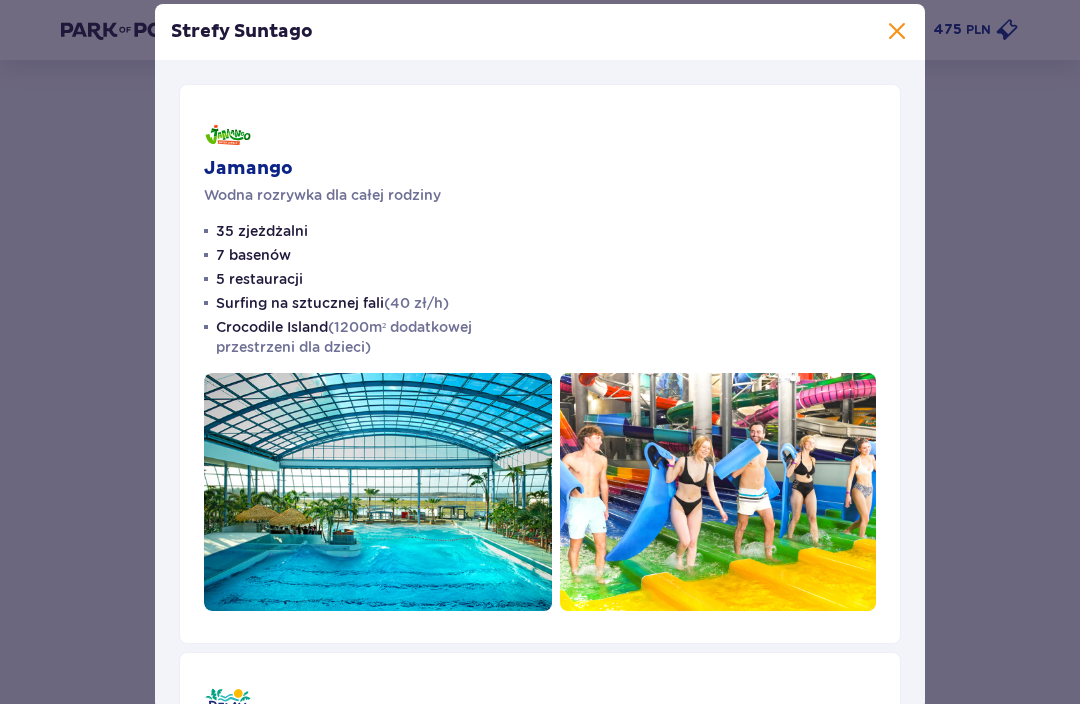 click at bounding box center (378, 492) 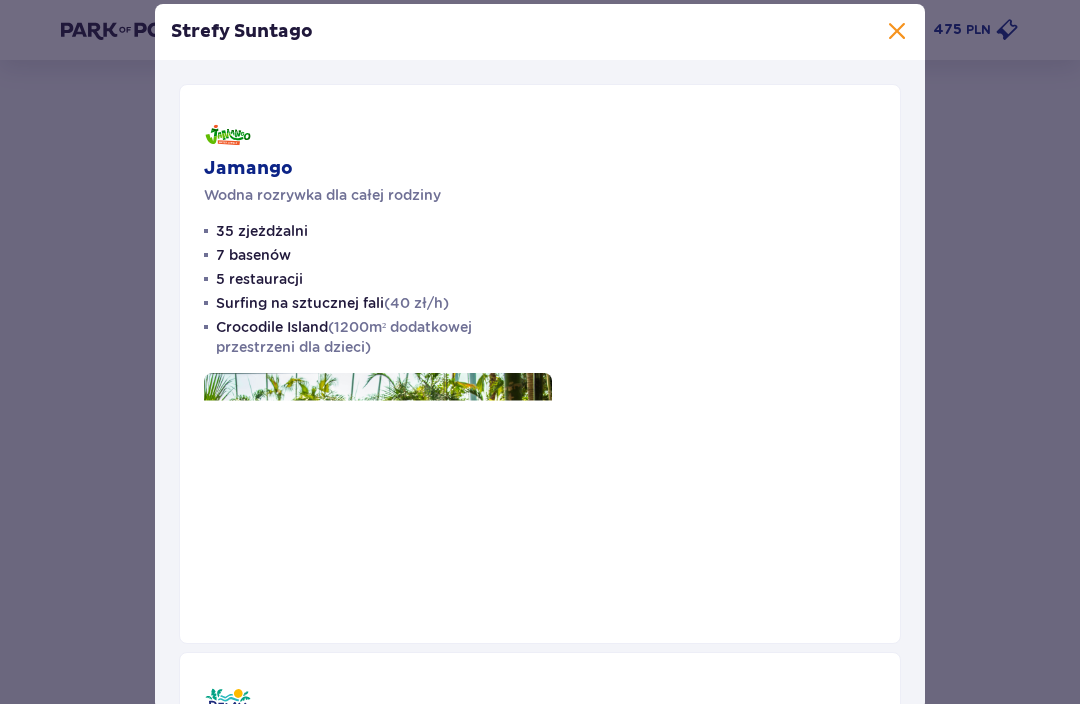 scroll, scrollTop: 0, scrollLeft: 0, axis: both 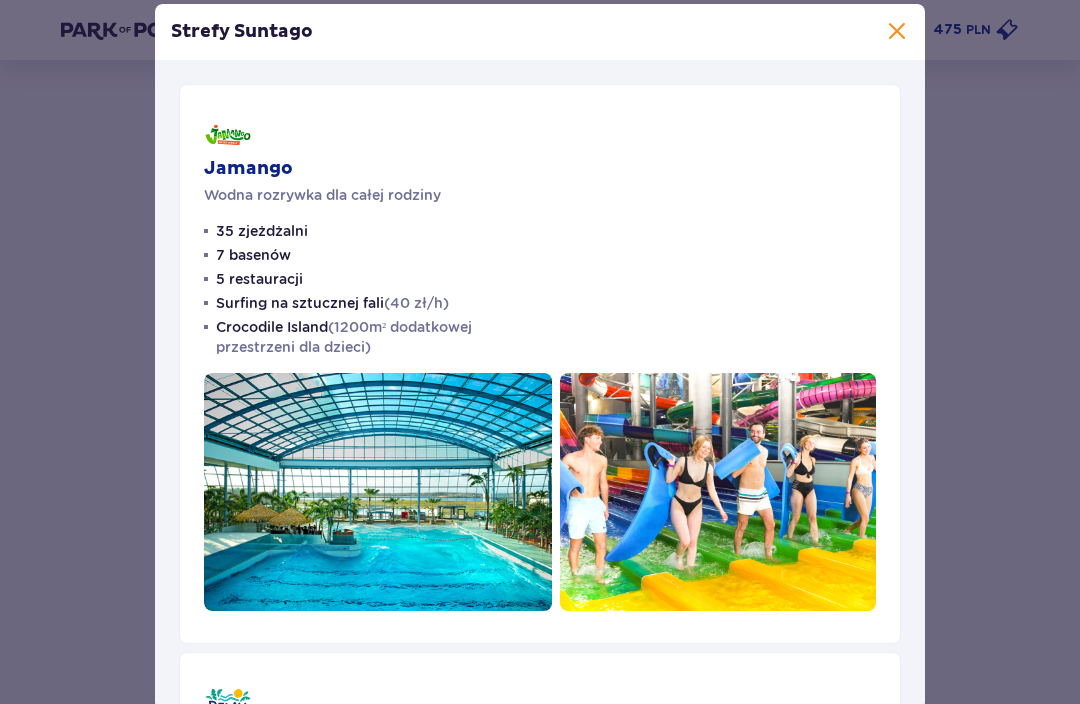 click on "Strefy Suntago Jamango Wodna rozrywka dla całej rodziny 35 zjeżdżalni 7 basenów 5 restauracji Surfing na sztucznej fali  (40 zł/h) Crocodile Island  (1200m² dodatkowej przestrzeni dla dzieci) Relax 16+ Odpoczynek i wyciszenie w tropikach Wstęp do strefy Jamango 10 basenów leczniczo-relaksacyjnych 2 restauracje i 2 koktajl bary Wellness & SPA  (zabiegi od 89 zł) Strefa VIP z łożami Cabana  (99 zł/2 os.) Saunaria 16+ Relaks w saunach z całego świata Wstęp do stref Jamango i Relax 5 saun mokrych 10 saun suchych 2 jacuzzi Pokazy saunamistrzów" at bounding box center (540, 357) 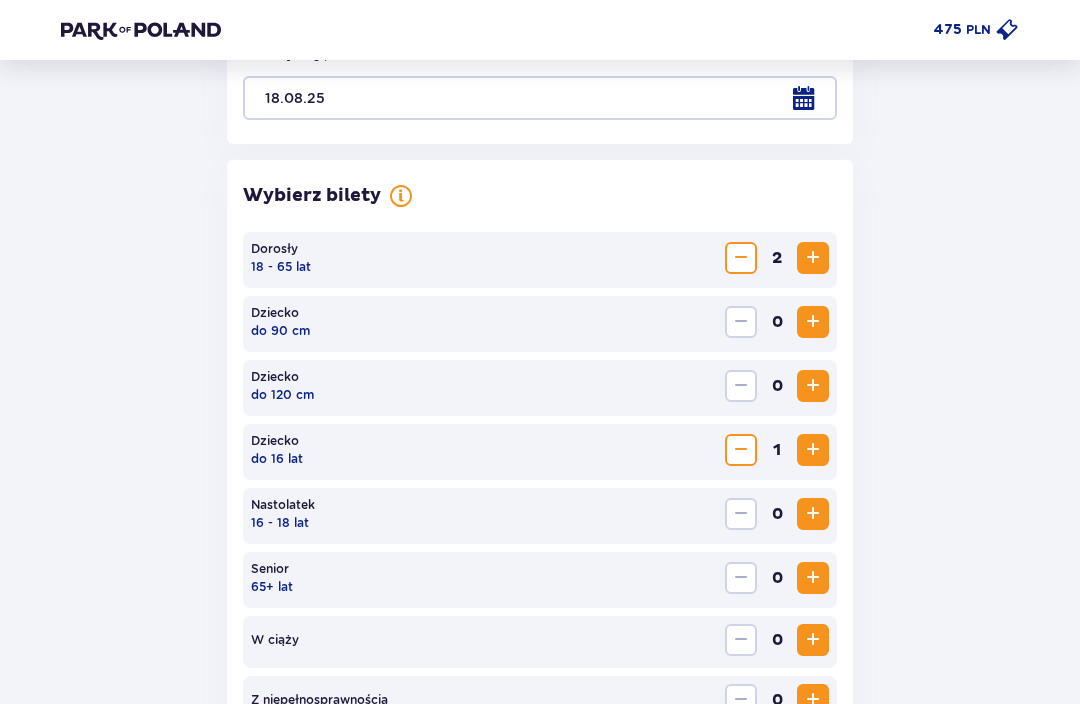 scroll, scrollTop: 0, scrollLeft: 0, axis: both 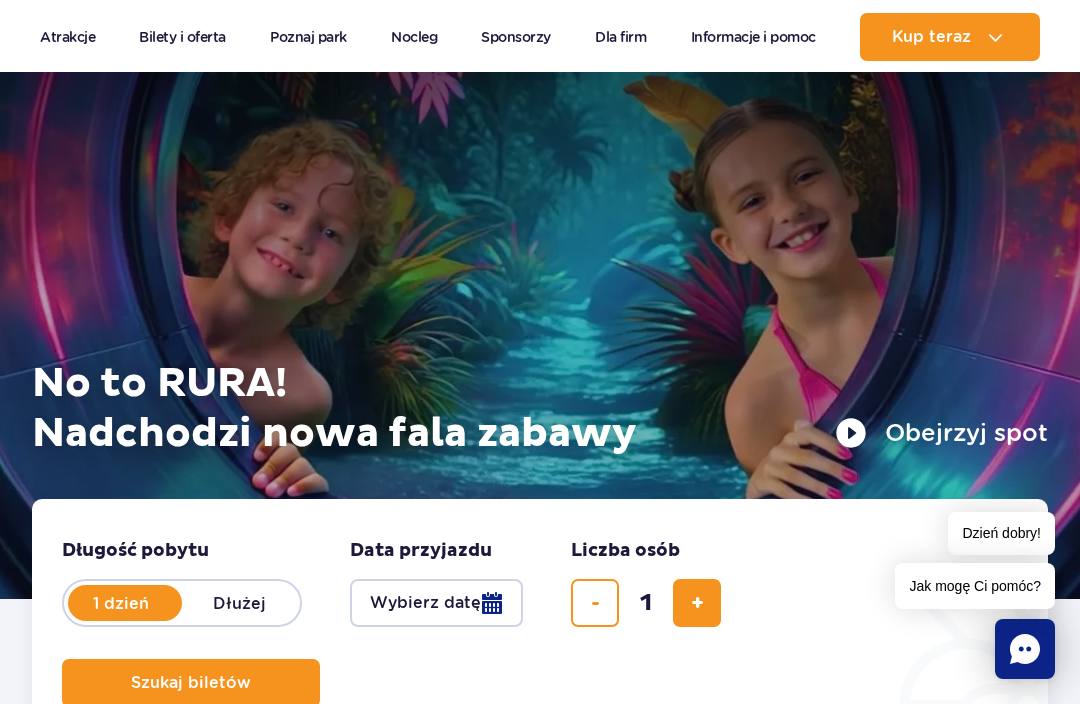click on "Dłużej" at bounding box center (239, 603) 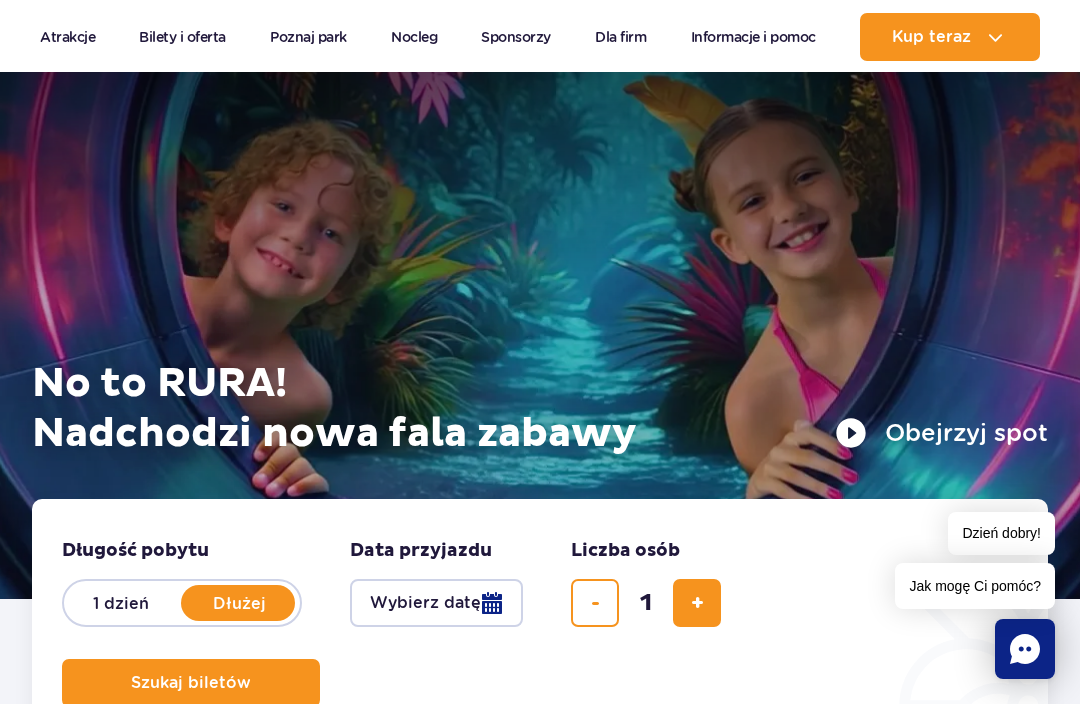 click on "1 dzień" at bounding box center [121, 603] 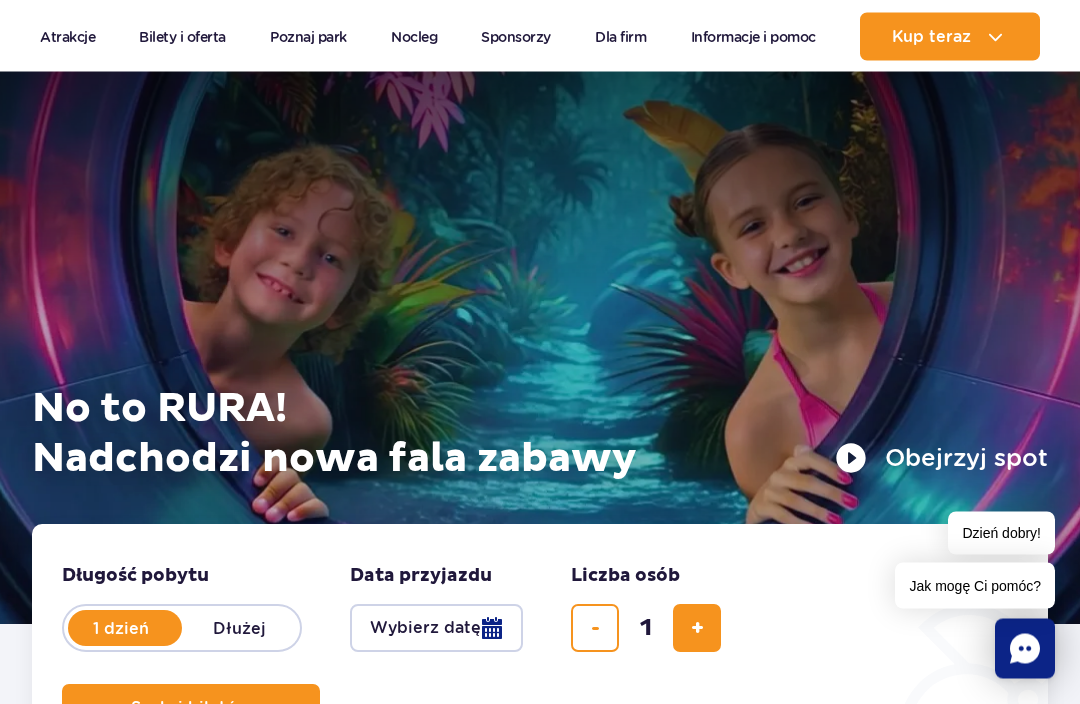 scroll, scrollTop: 0, scrollLeft: 0, axis: both 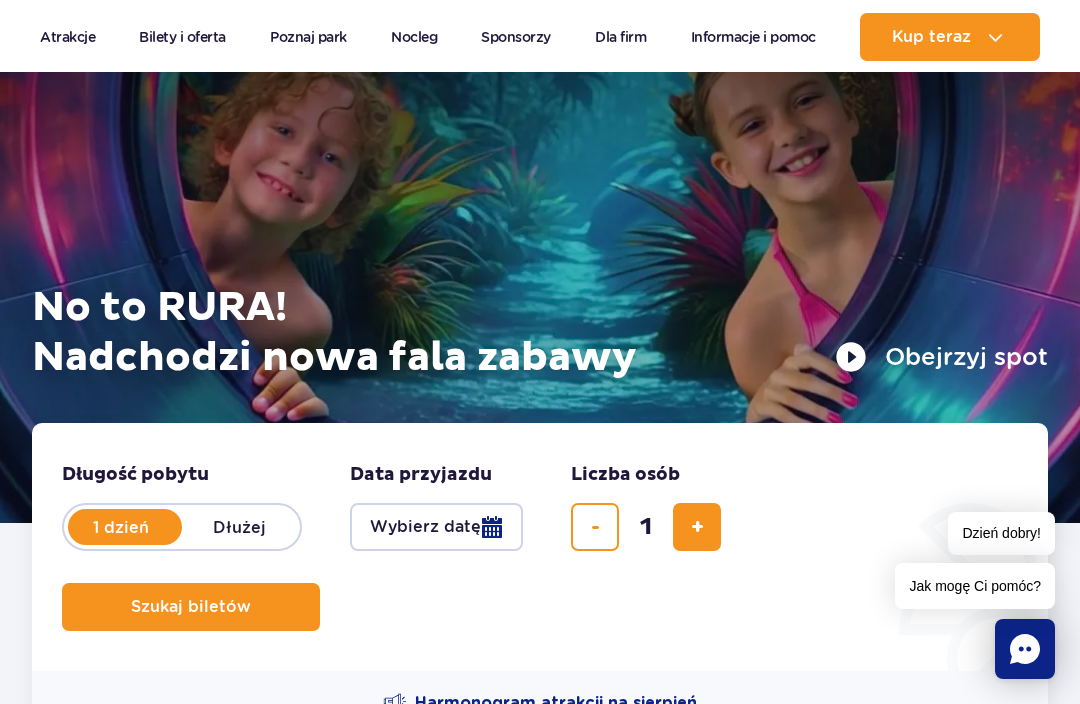 click on "Dłużej" at bounding box center (239, 527) 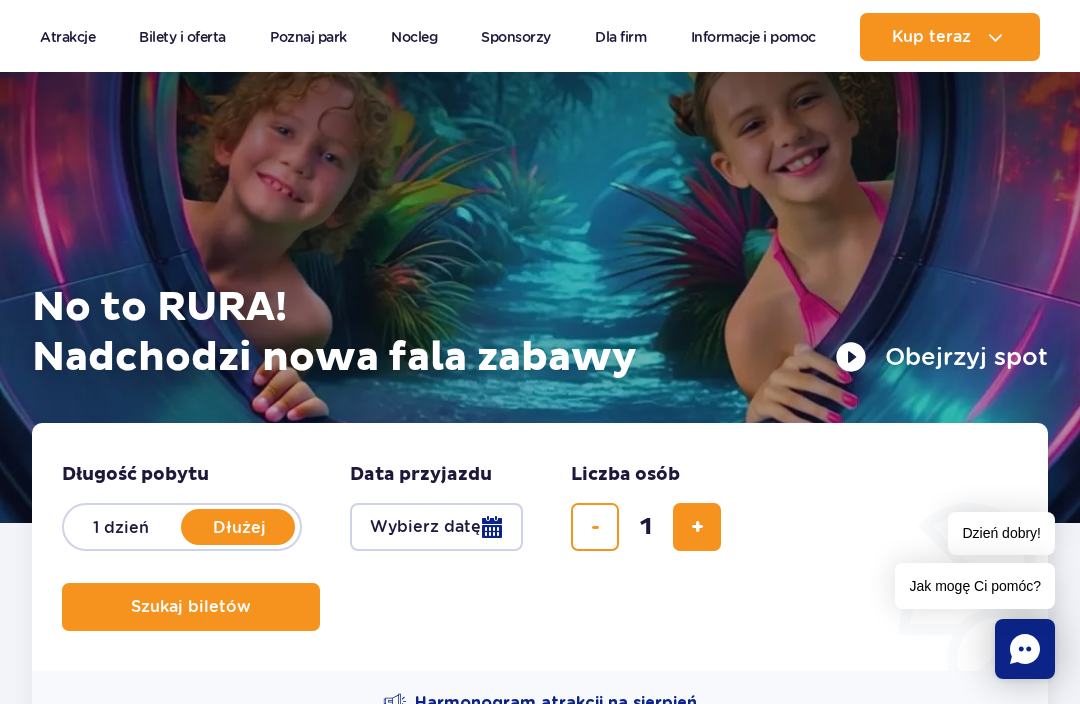 click on "Wybierz datę" at bounding box center (436, 527) 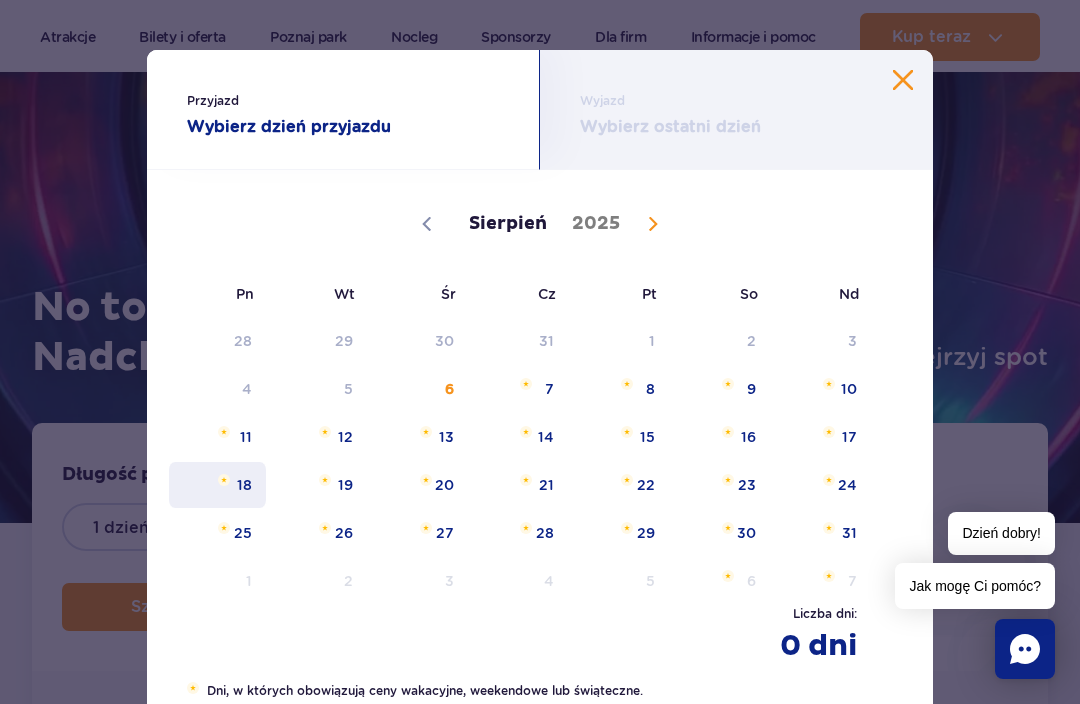 click on "18" at bounding box center (217, 485) 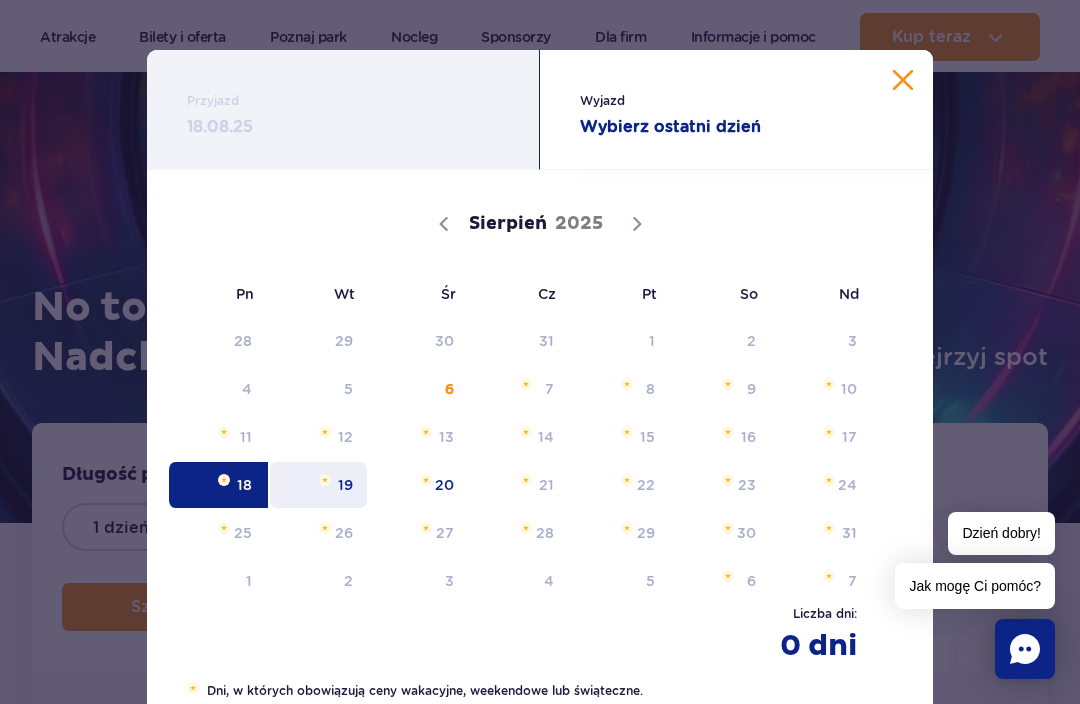 click on "19" at bounding box center [318, 485] 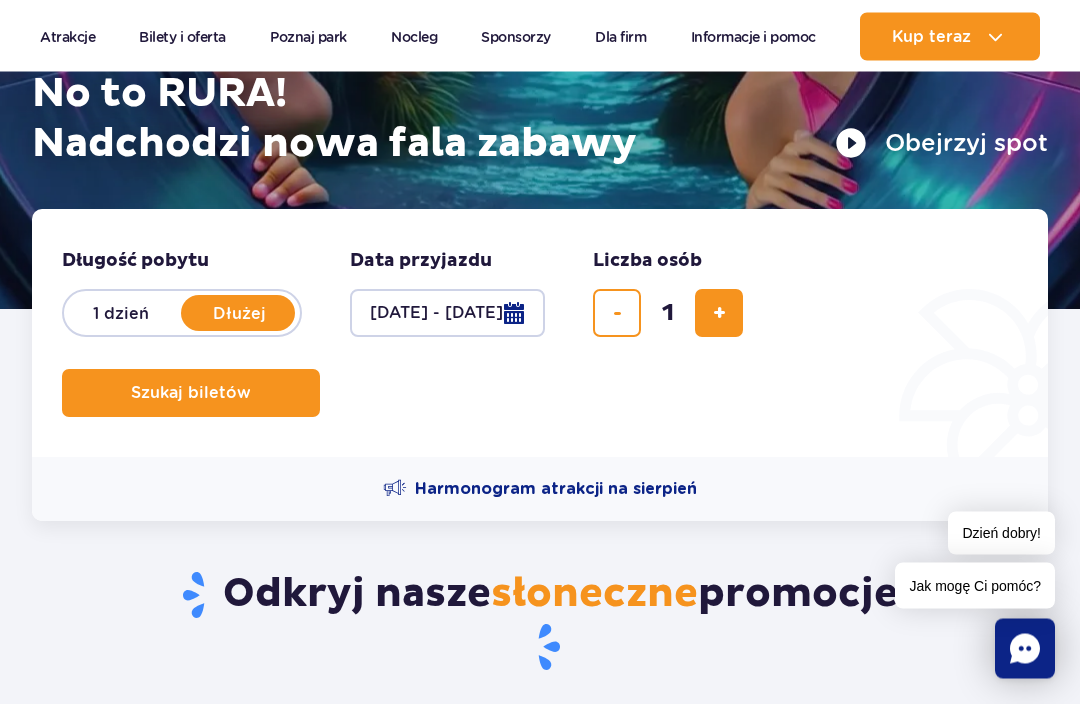 scroll, scrollTop: 334, scrollLeft: 0, axis: vertical 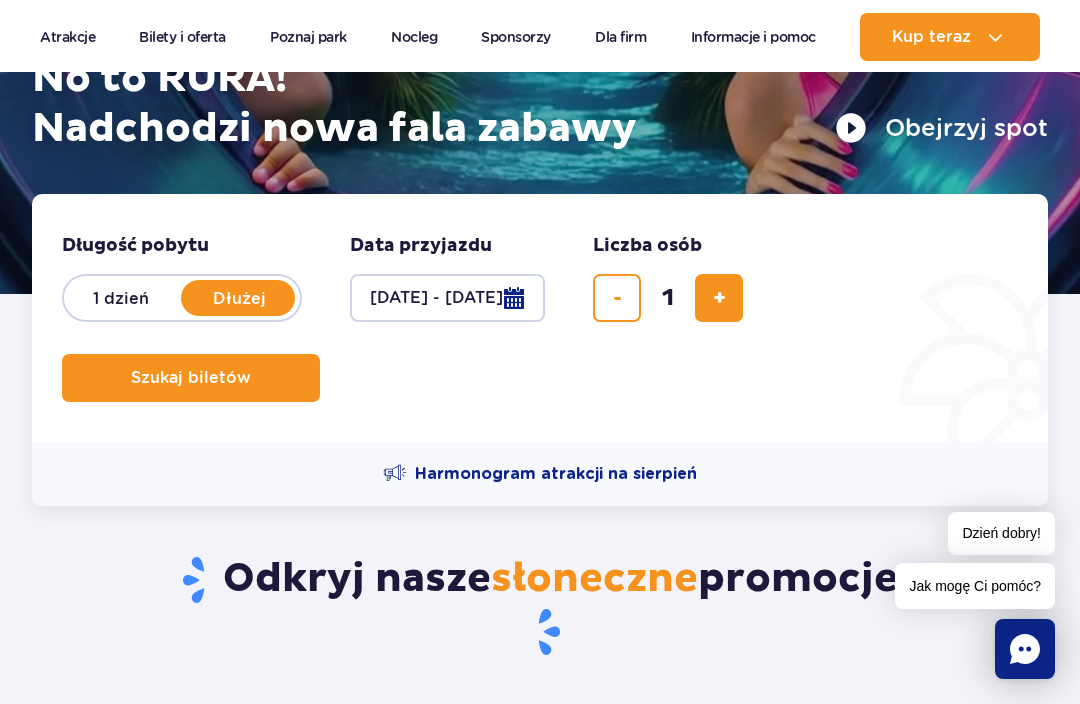 click at bounding box center [251, 378] 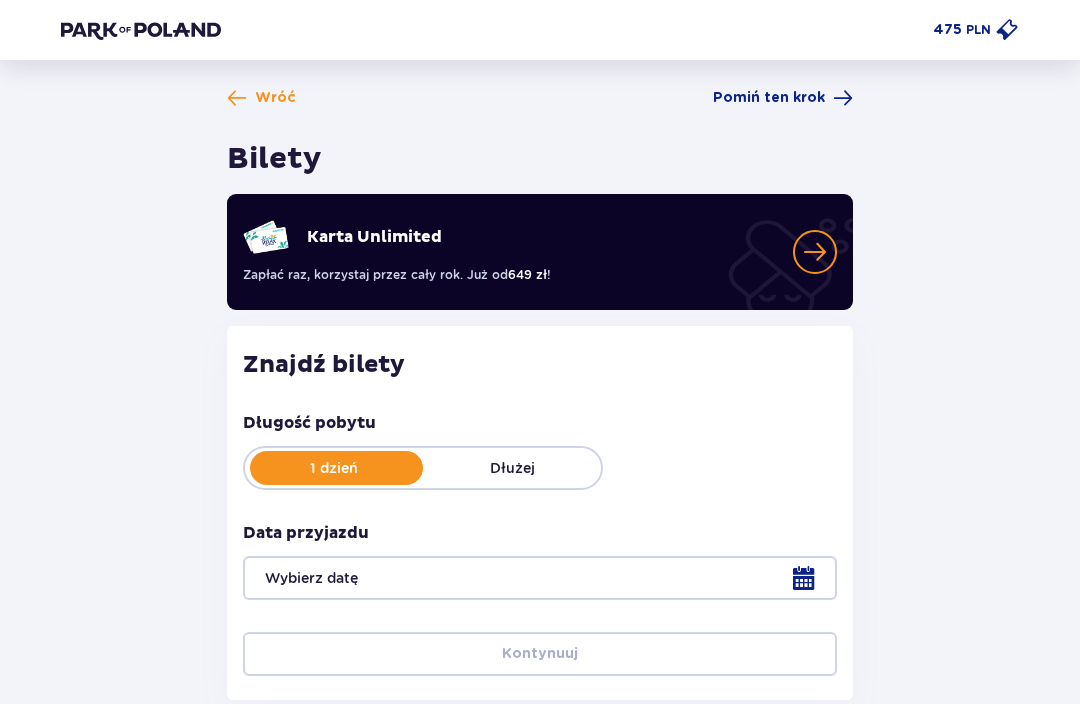 type on "18.08.25" 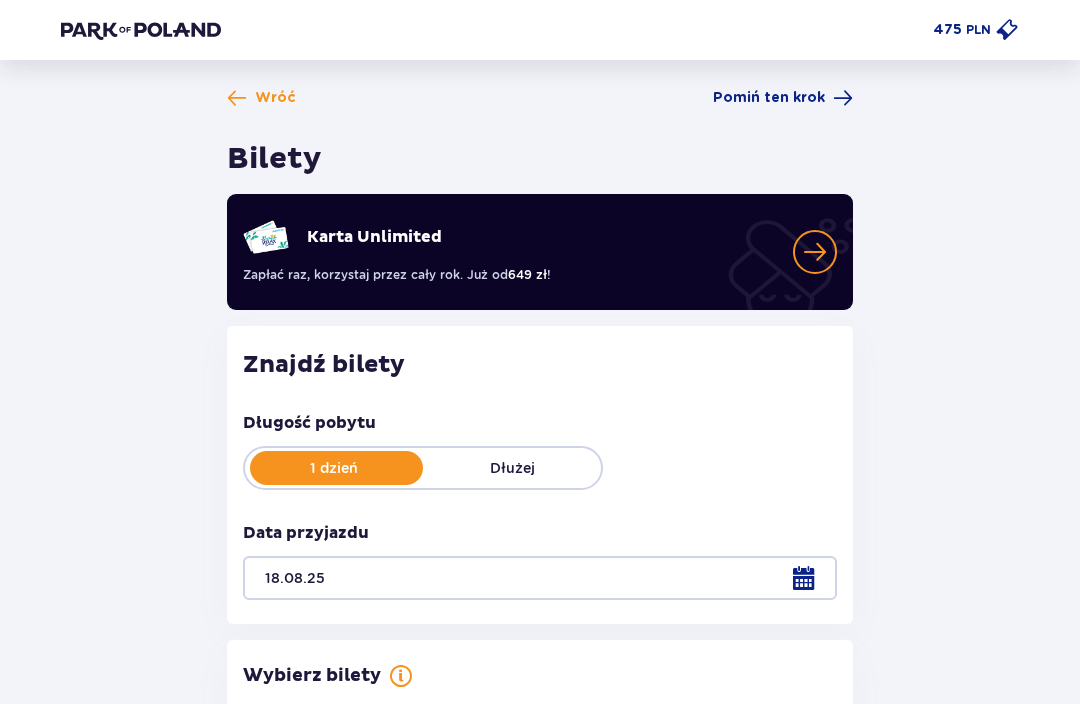 scroll, scrollTop: 0, scrollLeft: 0, axis: both 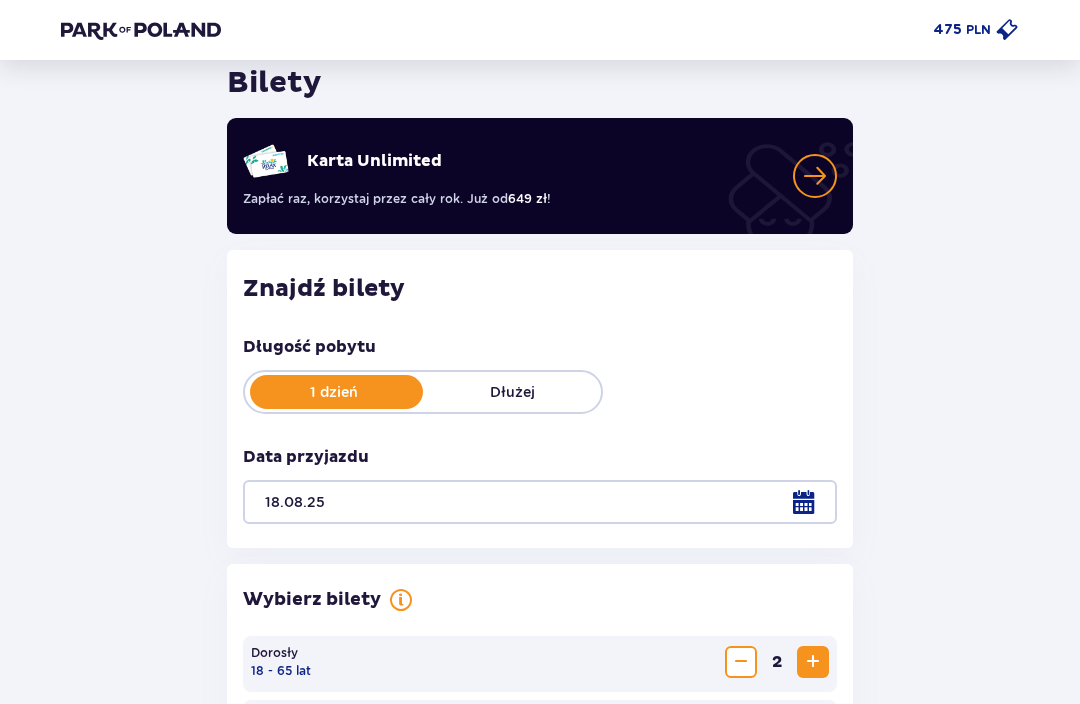 click on "Dłużej" at bounding box center (512, 393) 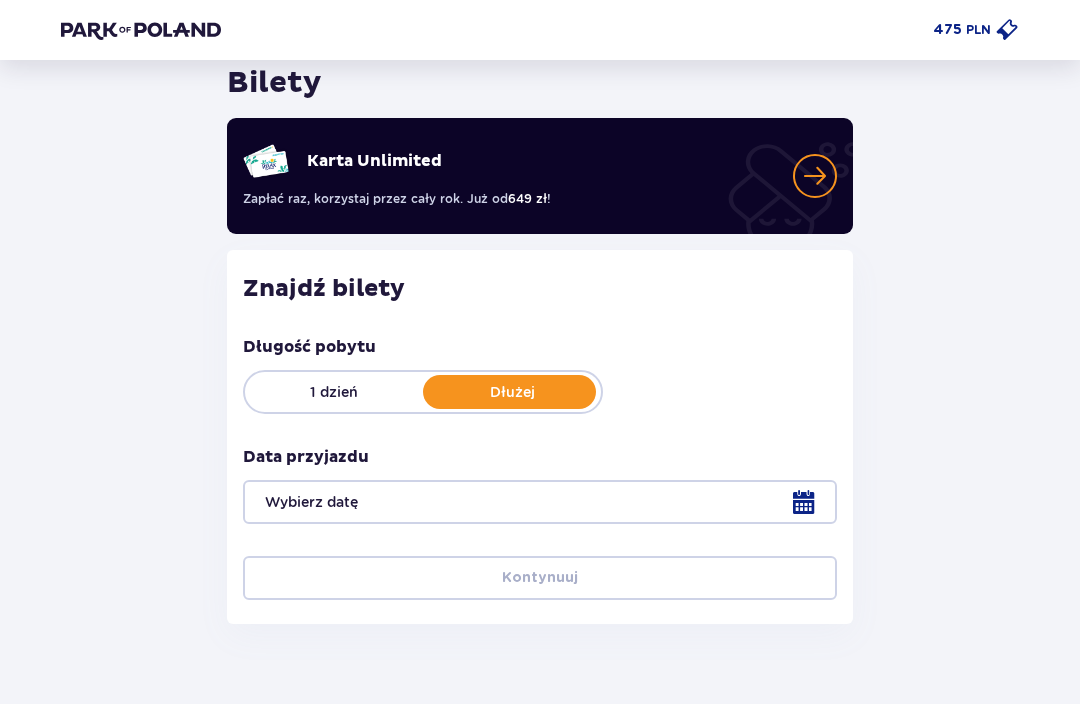 scroll, scrollTop: 66, scrollLeft: 0, axis: vertical 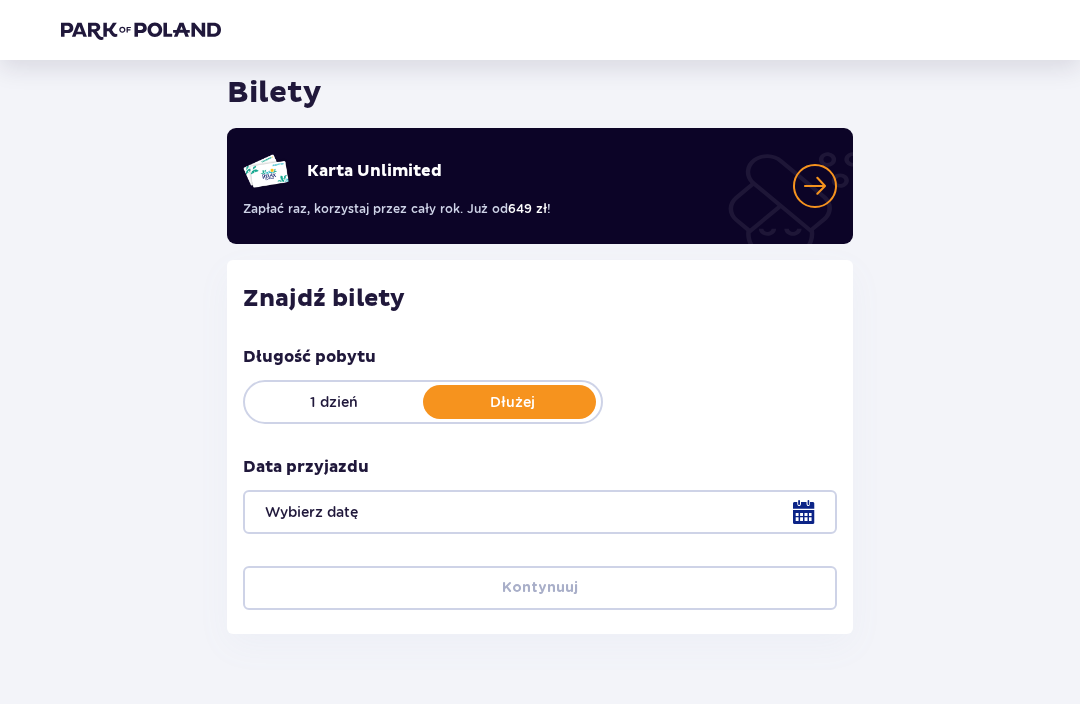 click at bounding box center (540, 512) 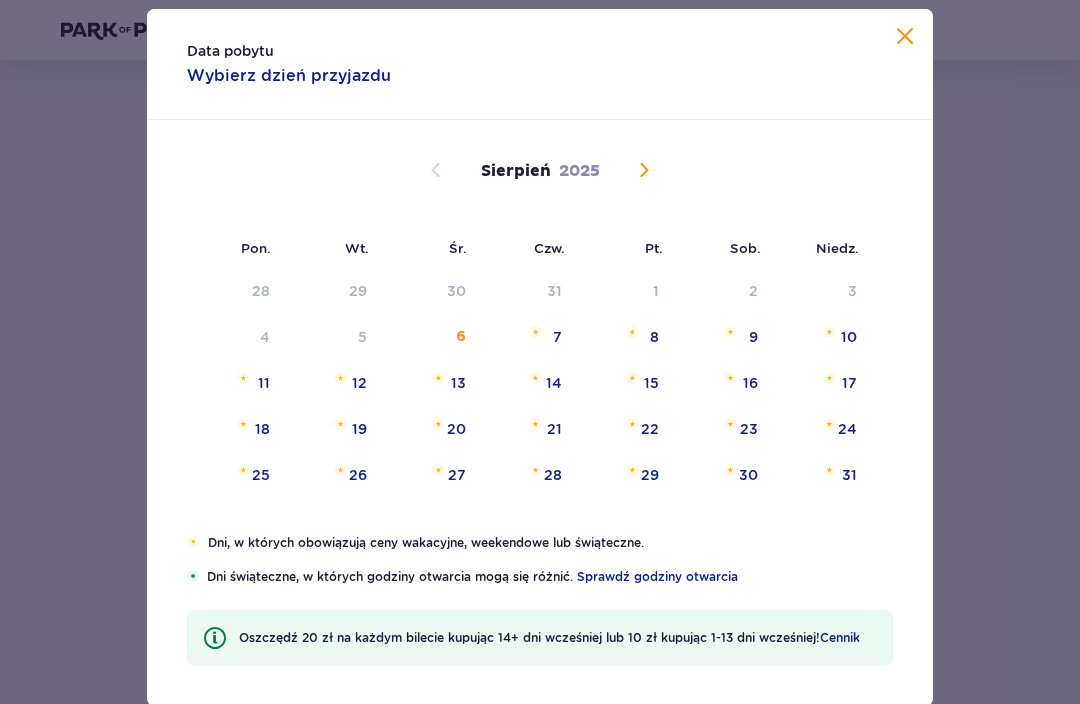 click on "18" at bounding box center [235, 430] 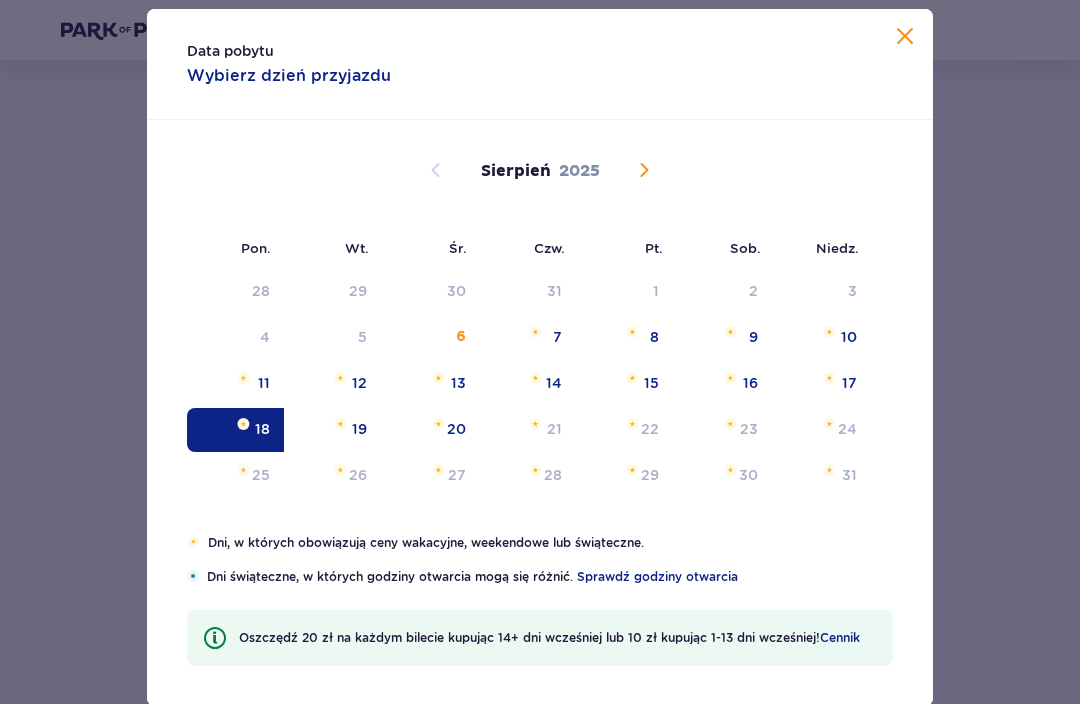 click on "19" at bounding box center (359, 429) 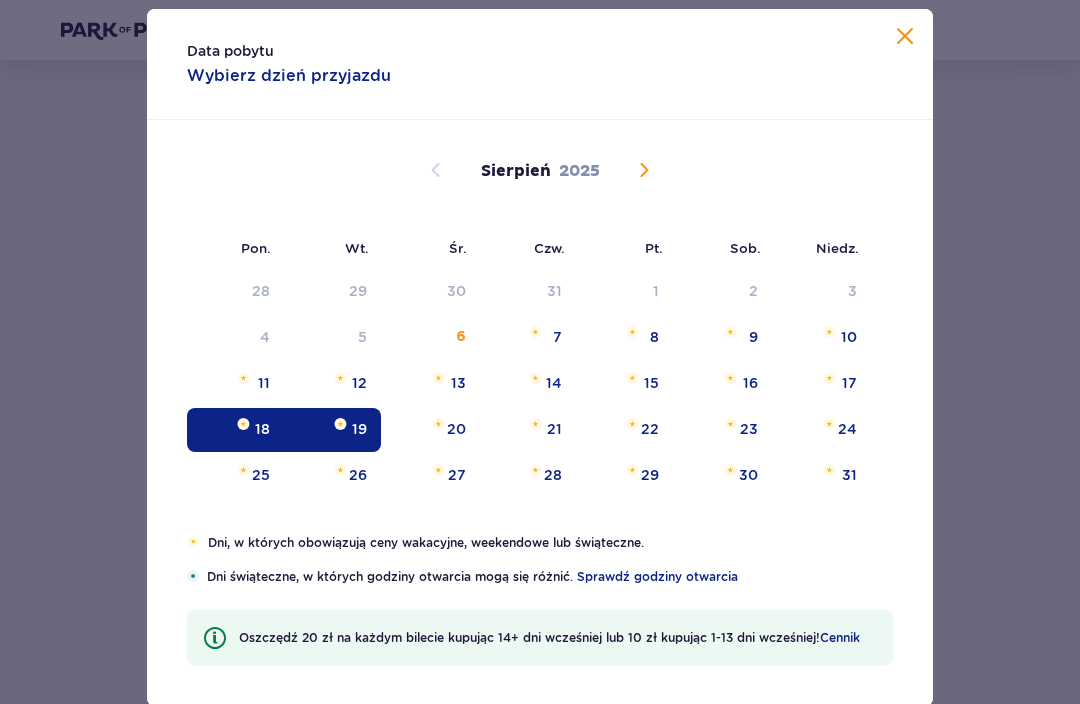 type on "18.08.25 - 19.08.25" 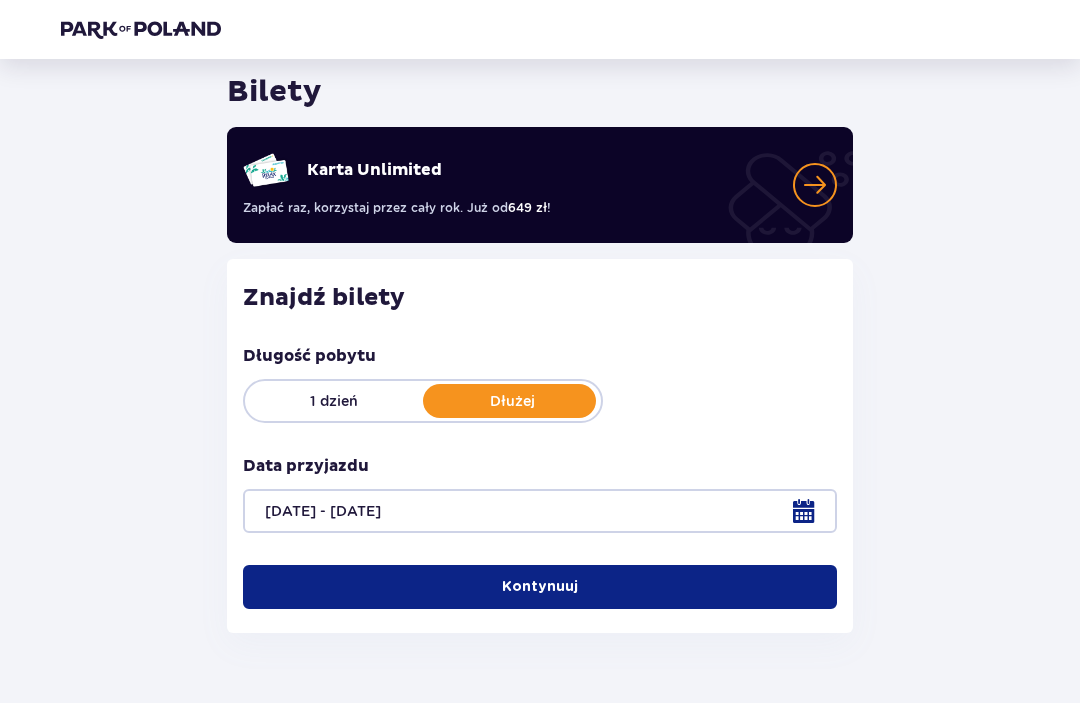scroll, scrollTop: 66, scrollLeft: 0, axis: vertical 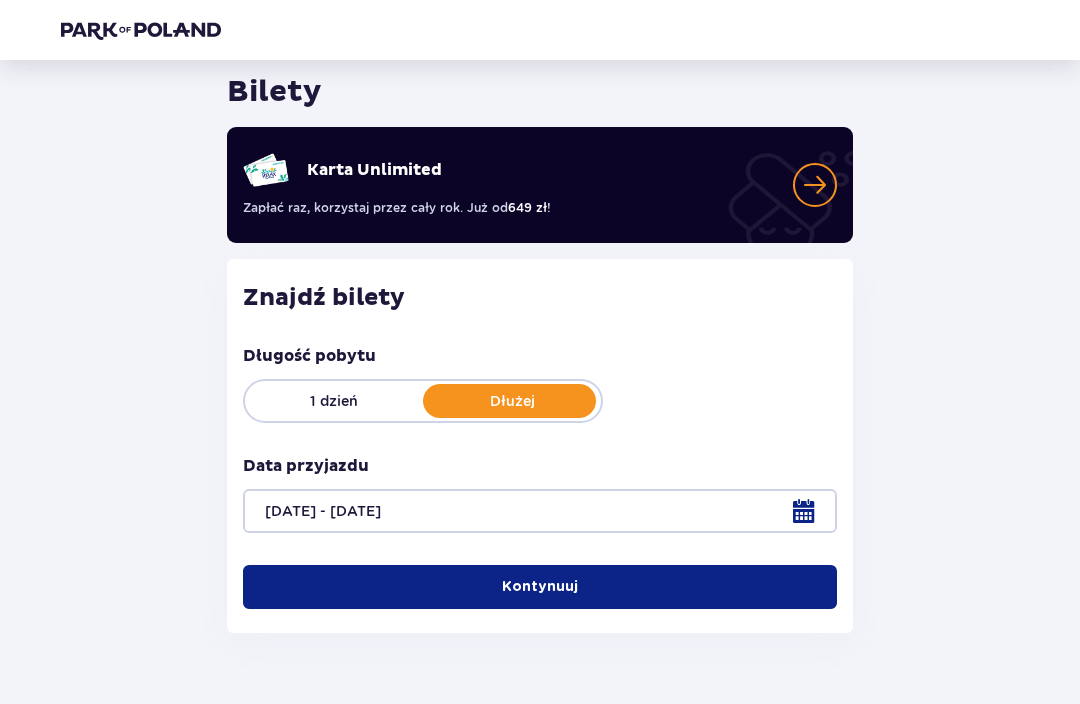 click on "Kontynuuj" at bounding box center [540, 588] 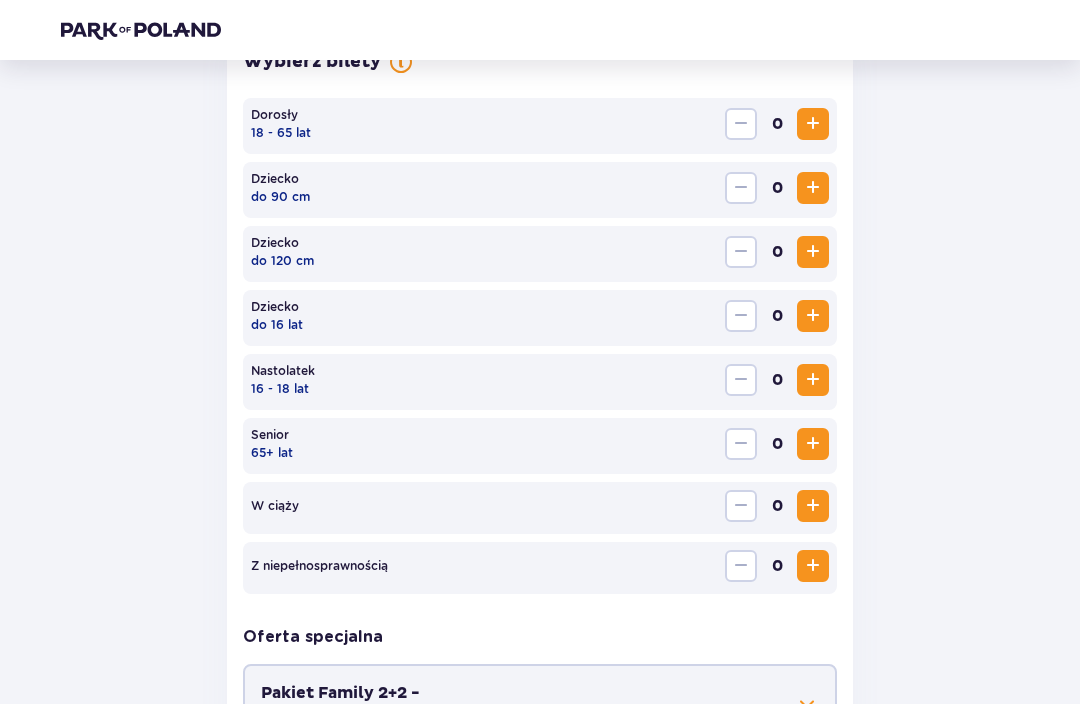 scroll, scrollTop: 616, scrollLeft: 0, axis: vertical 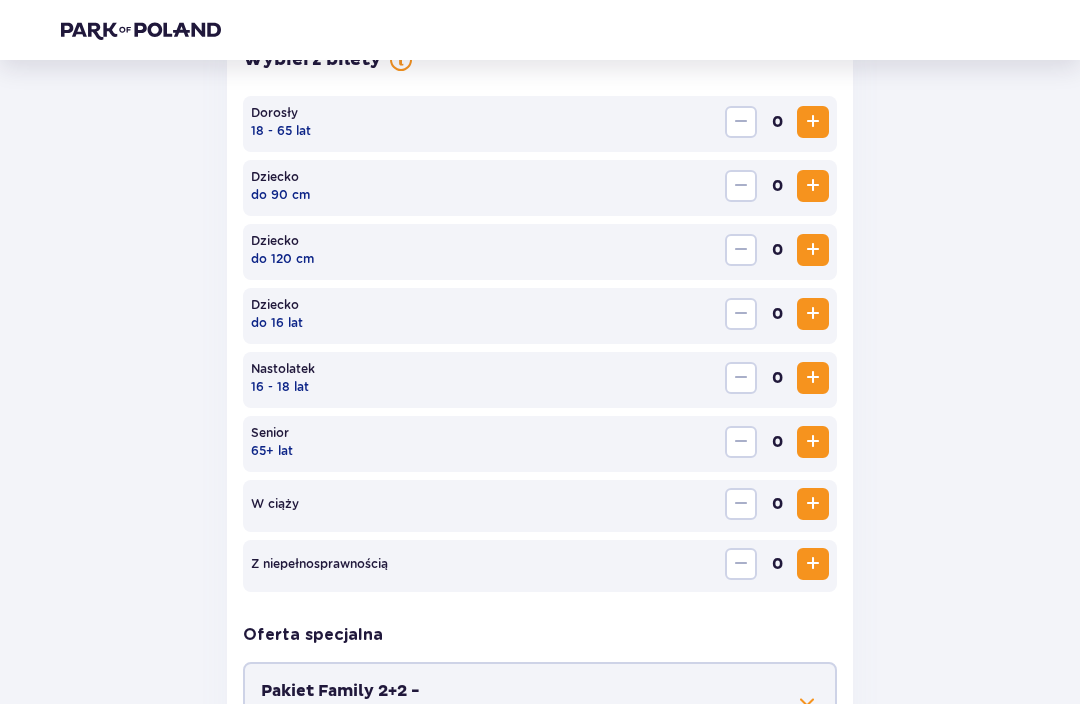 click at bounding box center [813, 314] 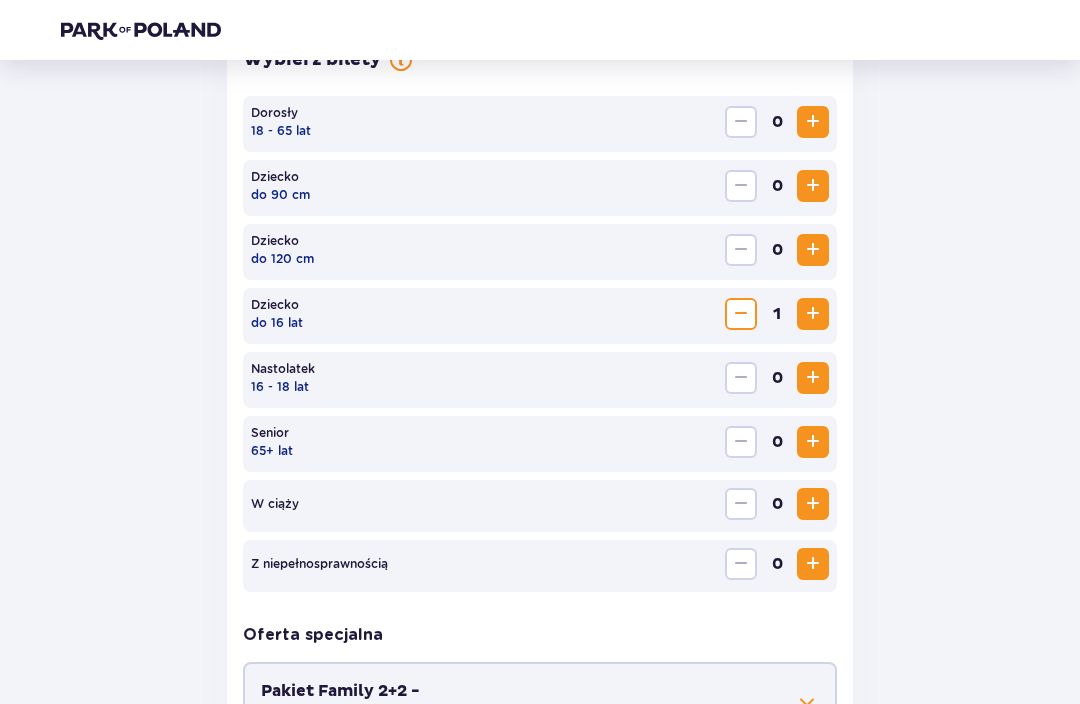 click at bounding box center (813, 122) 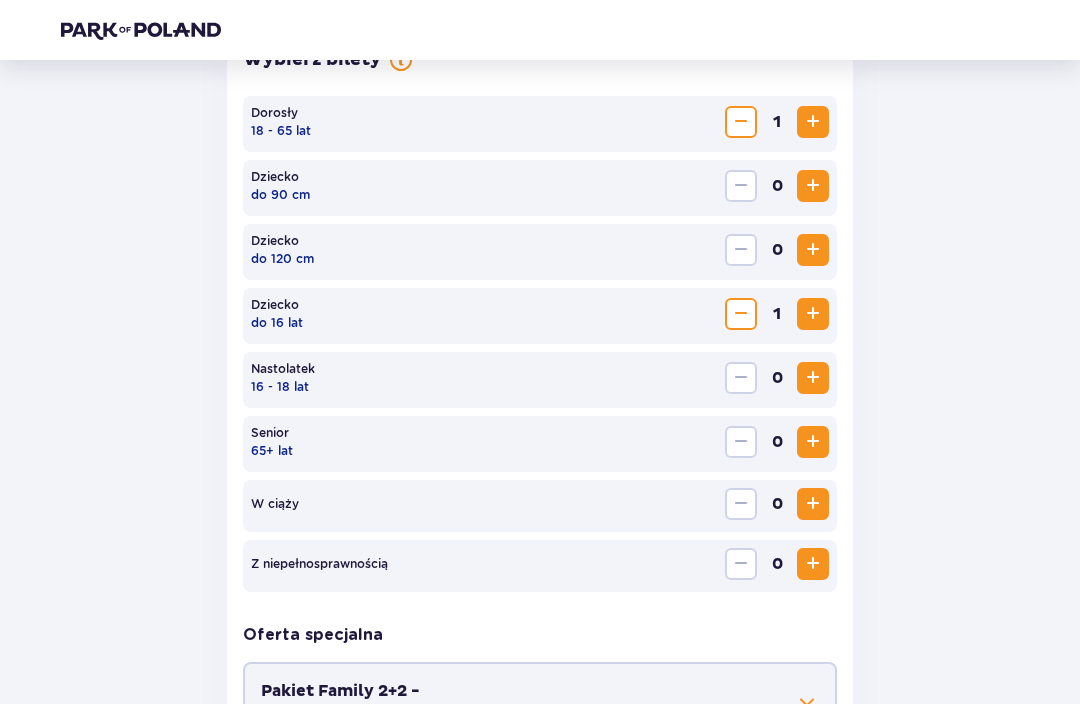 click at bounding box center (813, 122) 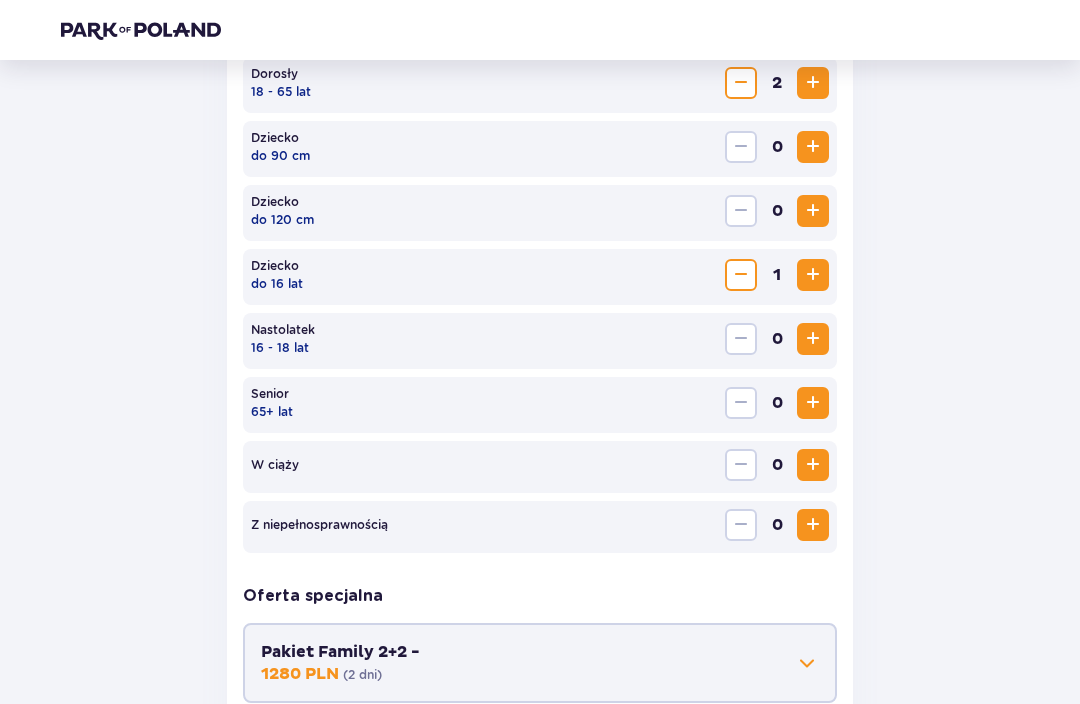 scroll, scrollTop: 808, scrollLeft: 0, axis: vertical 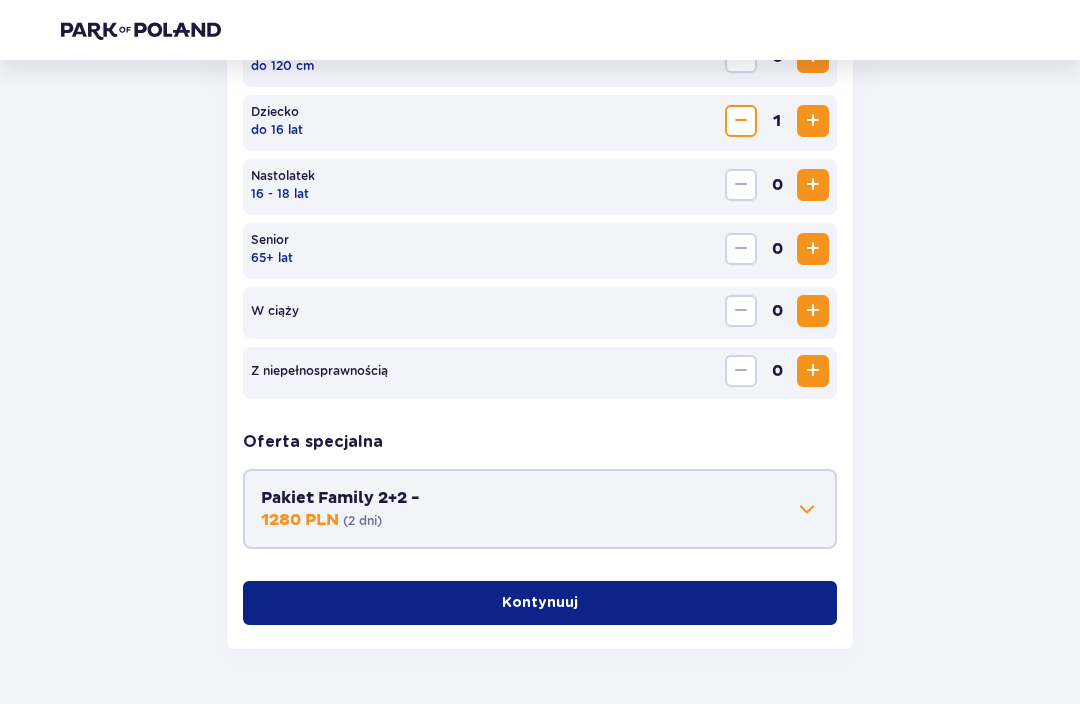 click on "Kontynuuj" at bounding box center [540, 604] 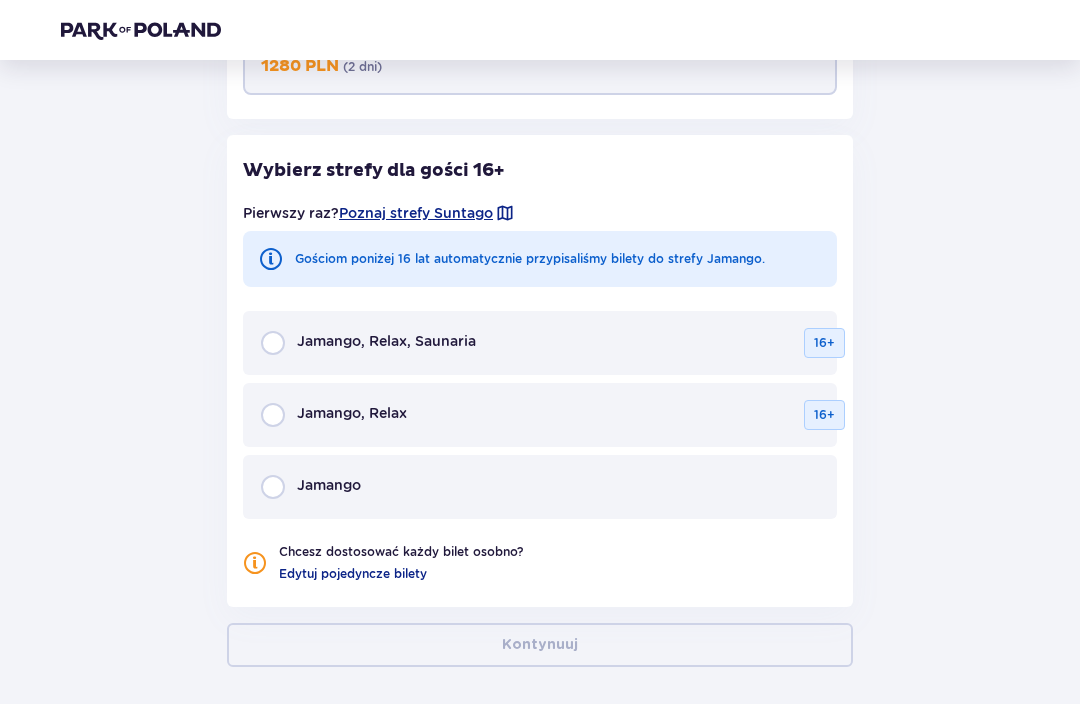 scroll, scrollTop: 1280, scrollLeft: 0, axis: vertical 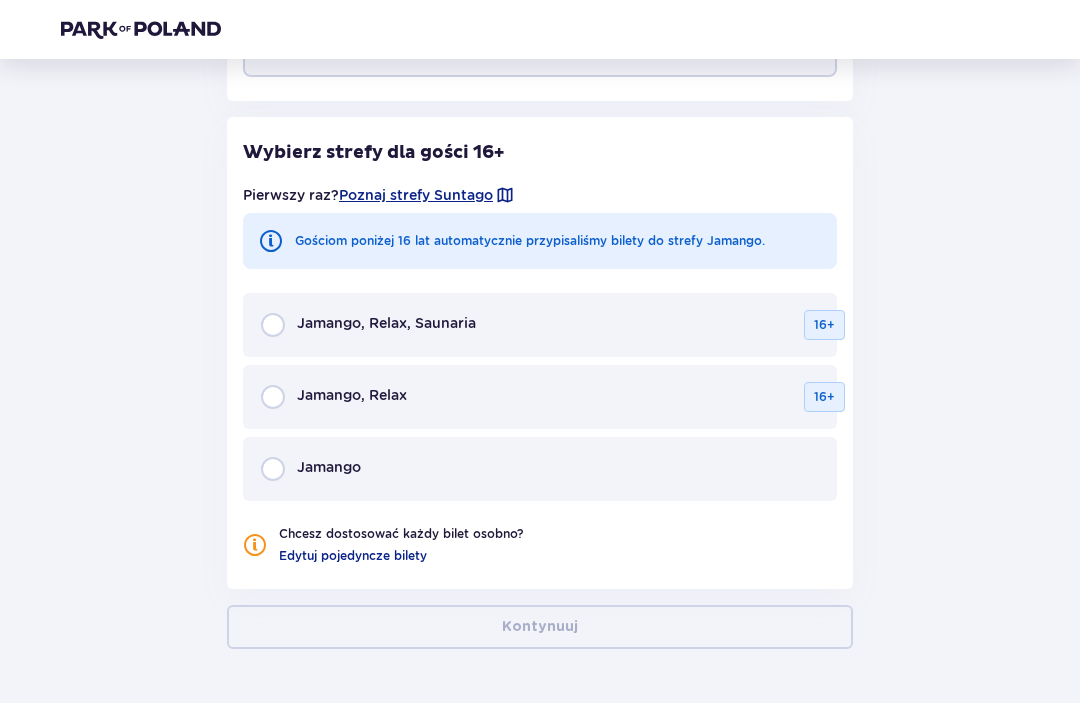 click on "Jamango" at bounding box center [540, 470] 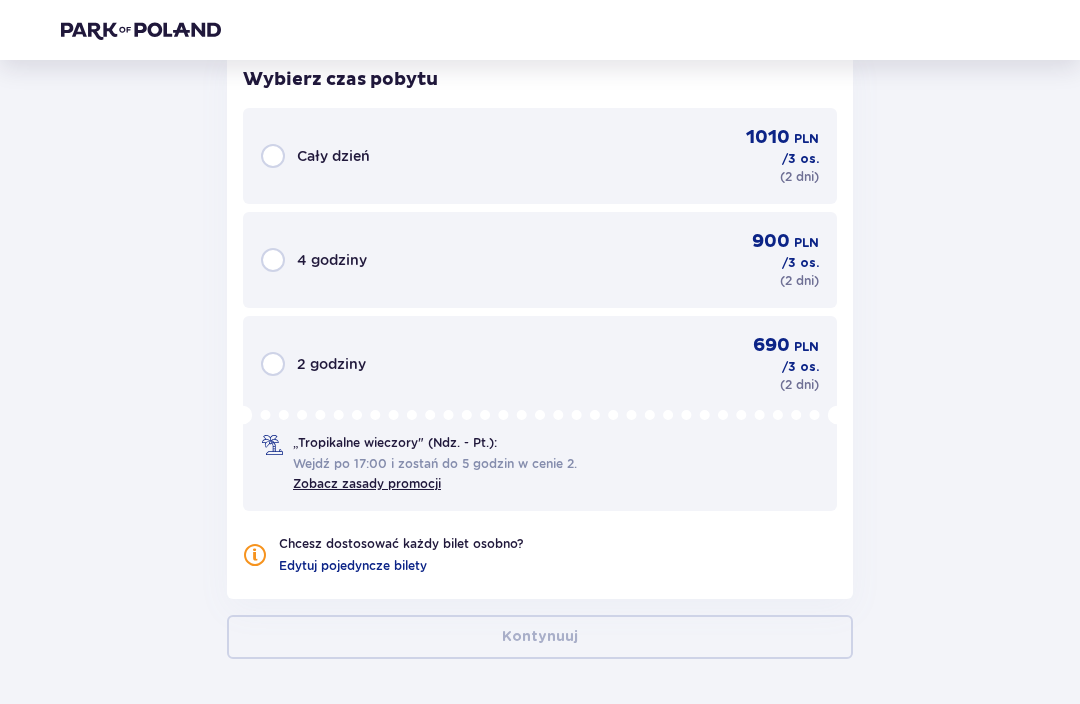 scroll, scrollTop: 1846, scrollLeft: 0, axis: vertical 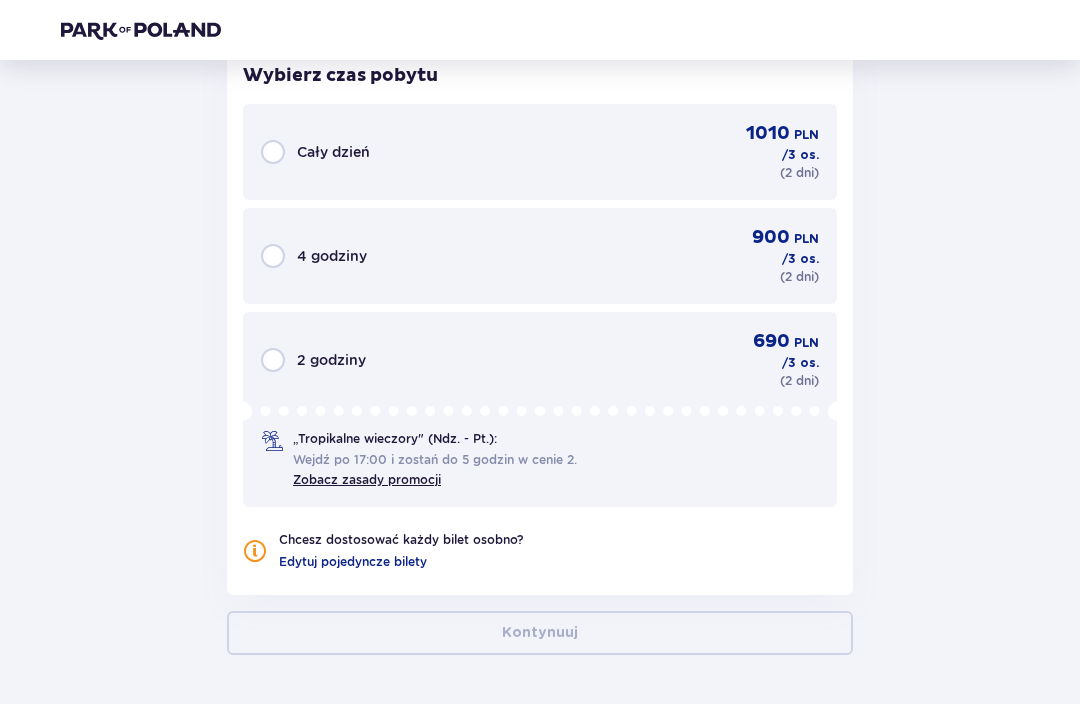 click on "Cały dzień   1010 PLN / 3 os. ( 2 dni )" at bounding box center (540, 152) 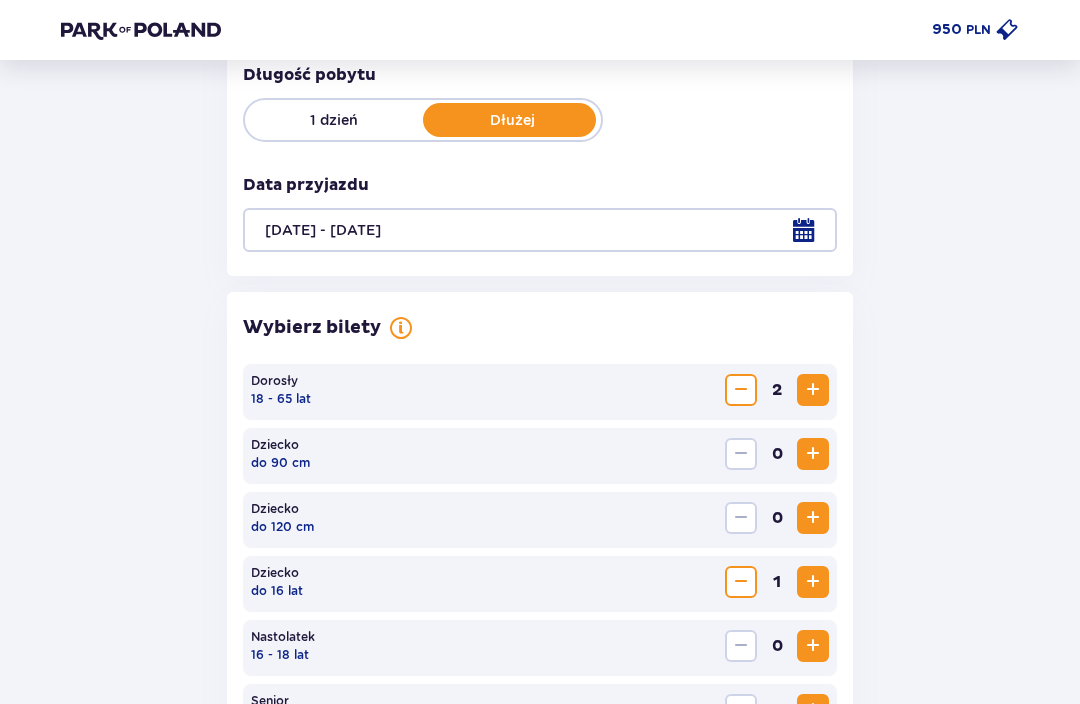 scroll, scrollTop: 0, scrollLeft: 0, axis: both 